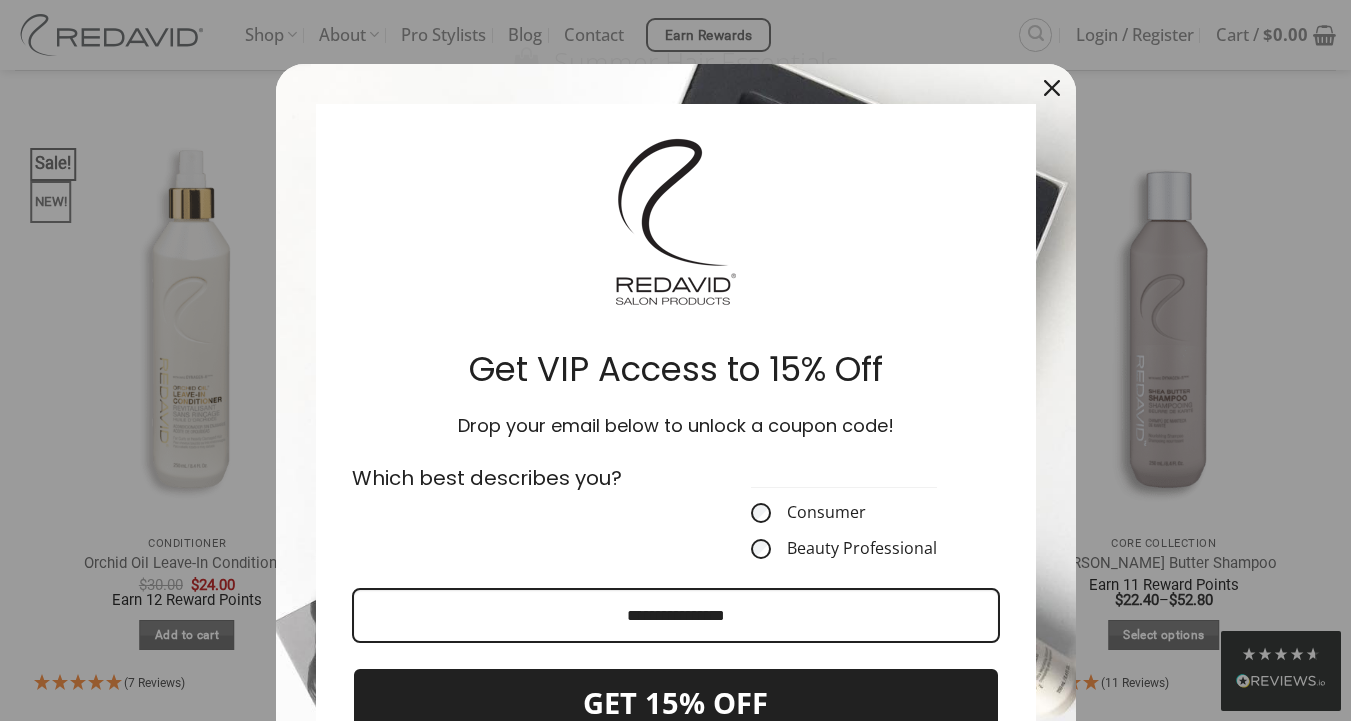 scroll, scrollTop: 2912, scrollLeft: 0, axis: vertical 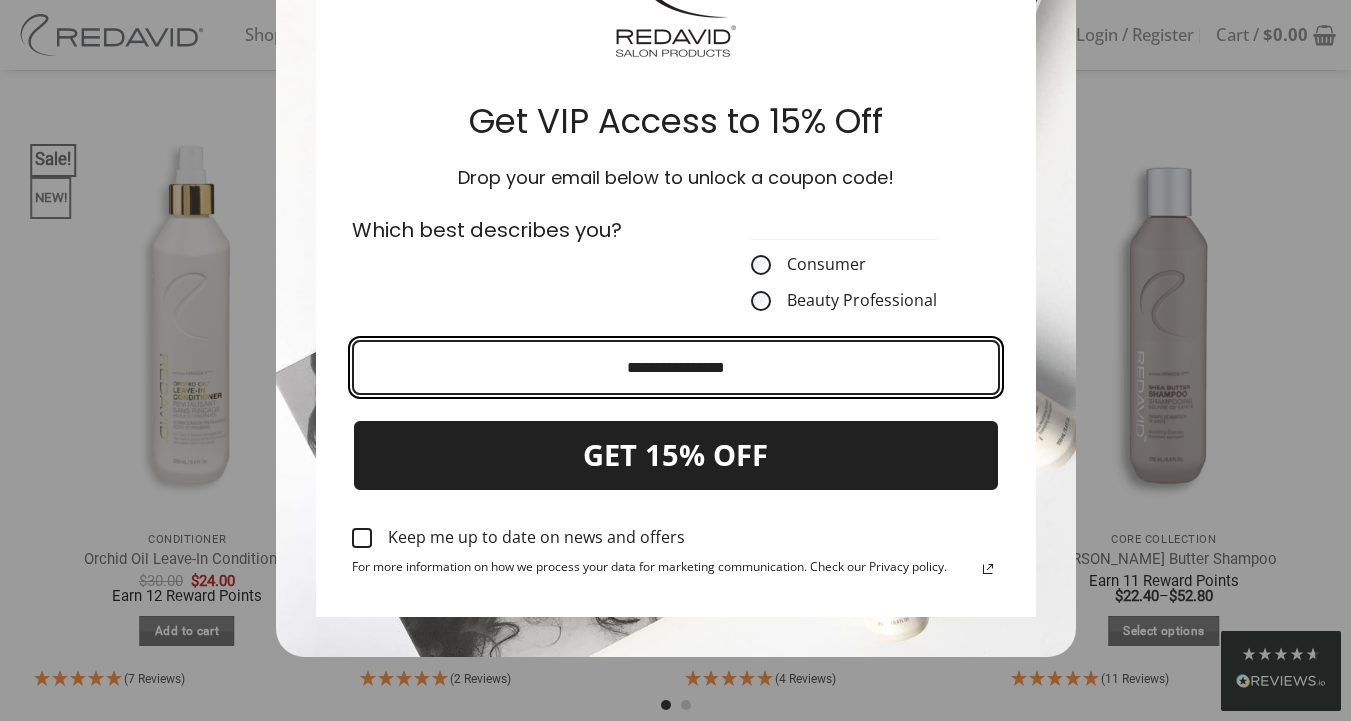 click at bounding box center [676, 367] 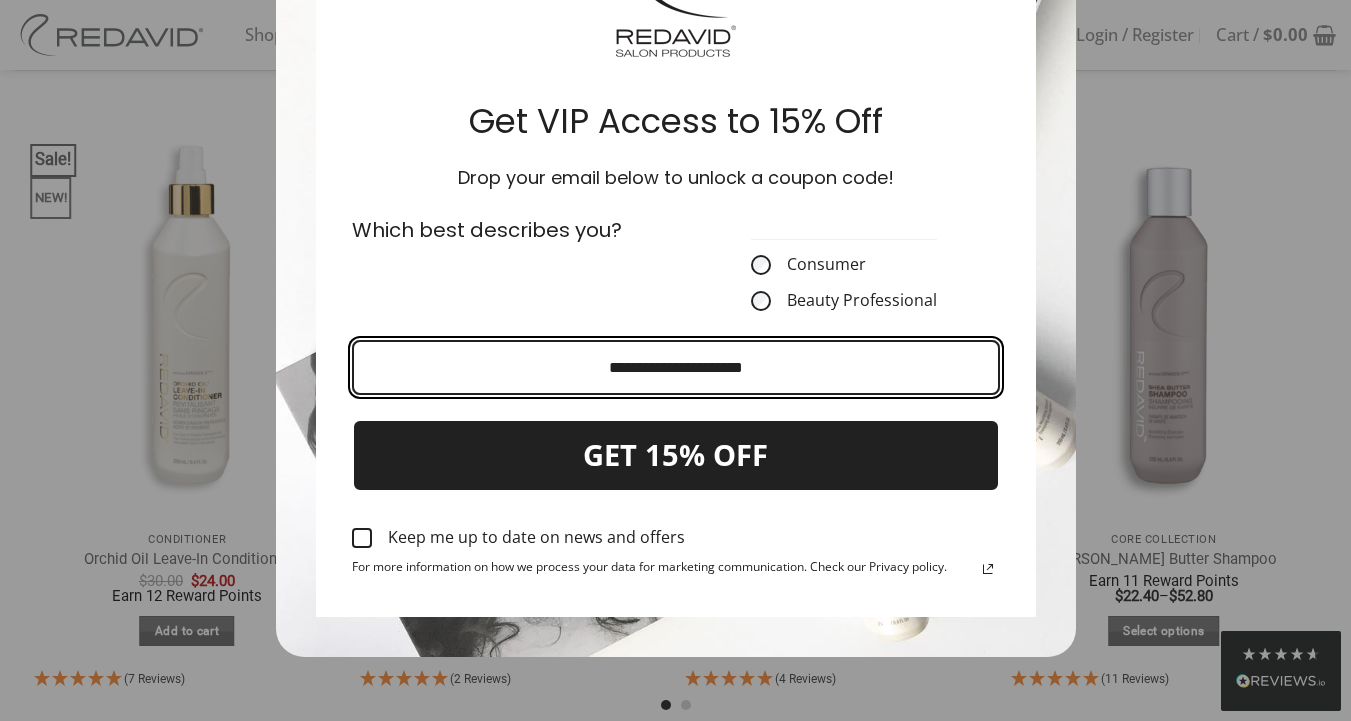 type on "**********" 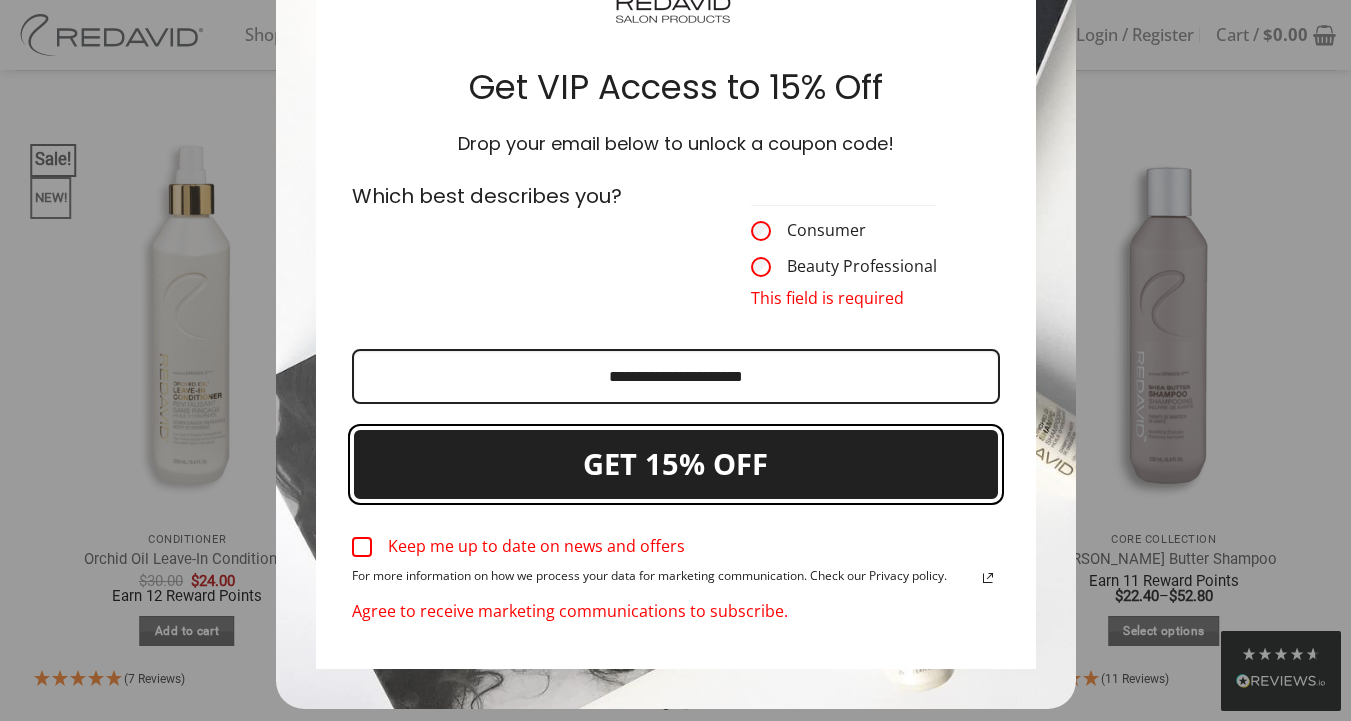 click on "GET 15% OFF" at bounding box center [676, 464] 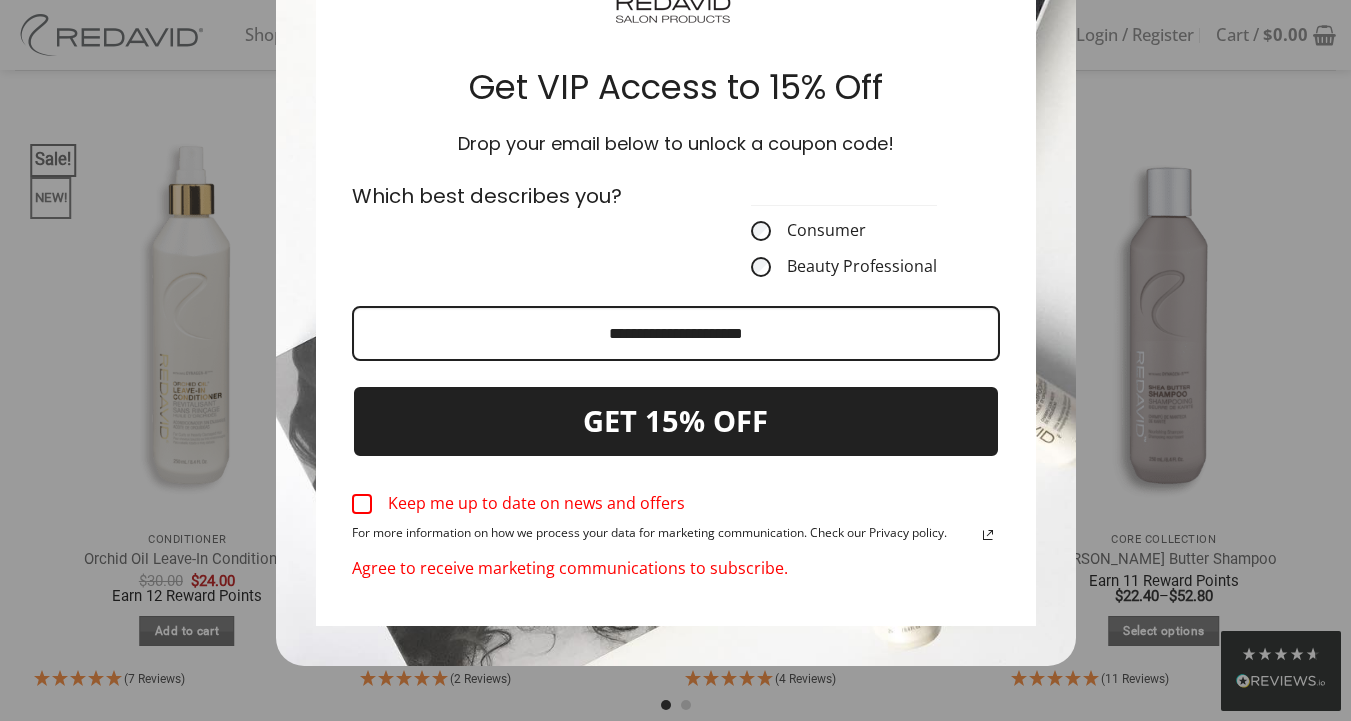 click at bounding box center [362, 504] 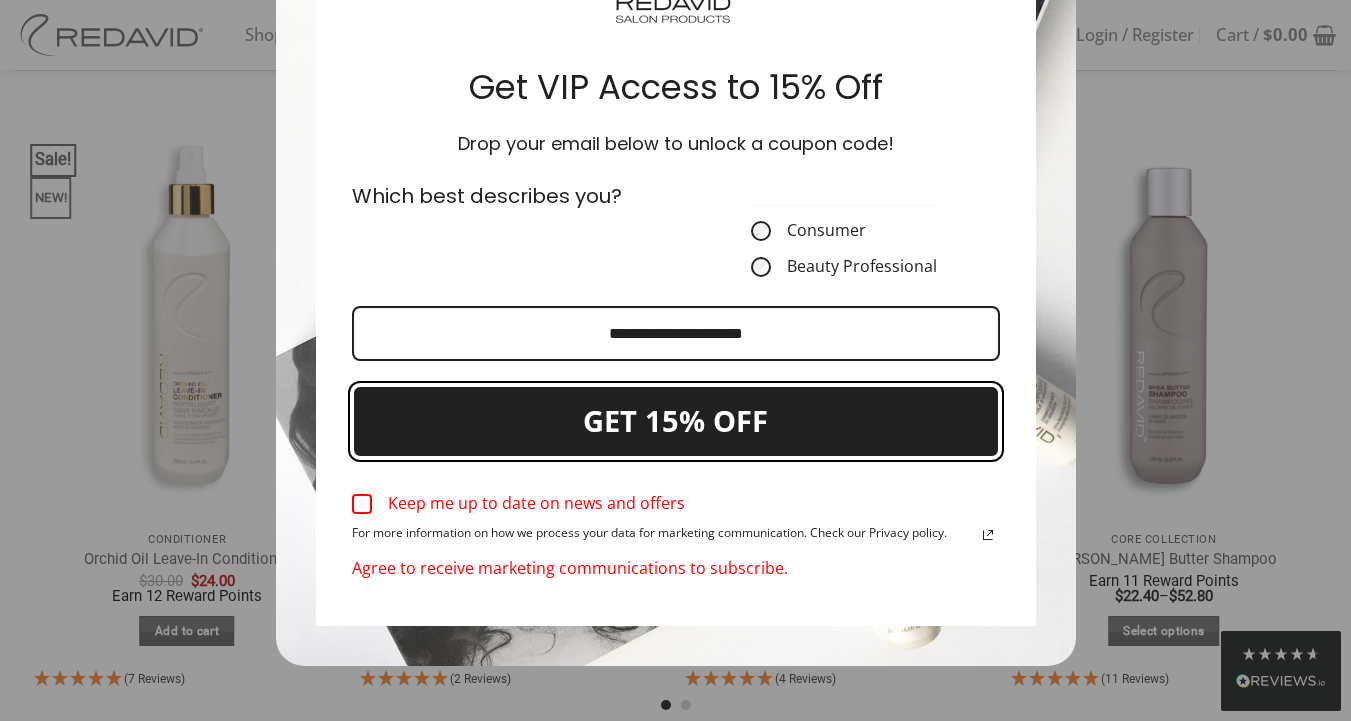 click on "GET 15% OFF" at bounding box center (676, 421) 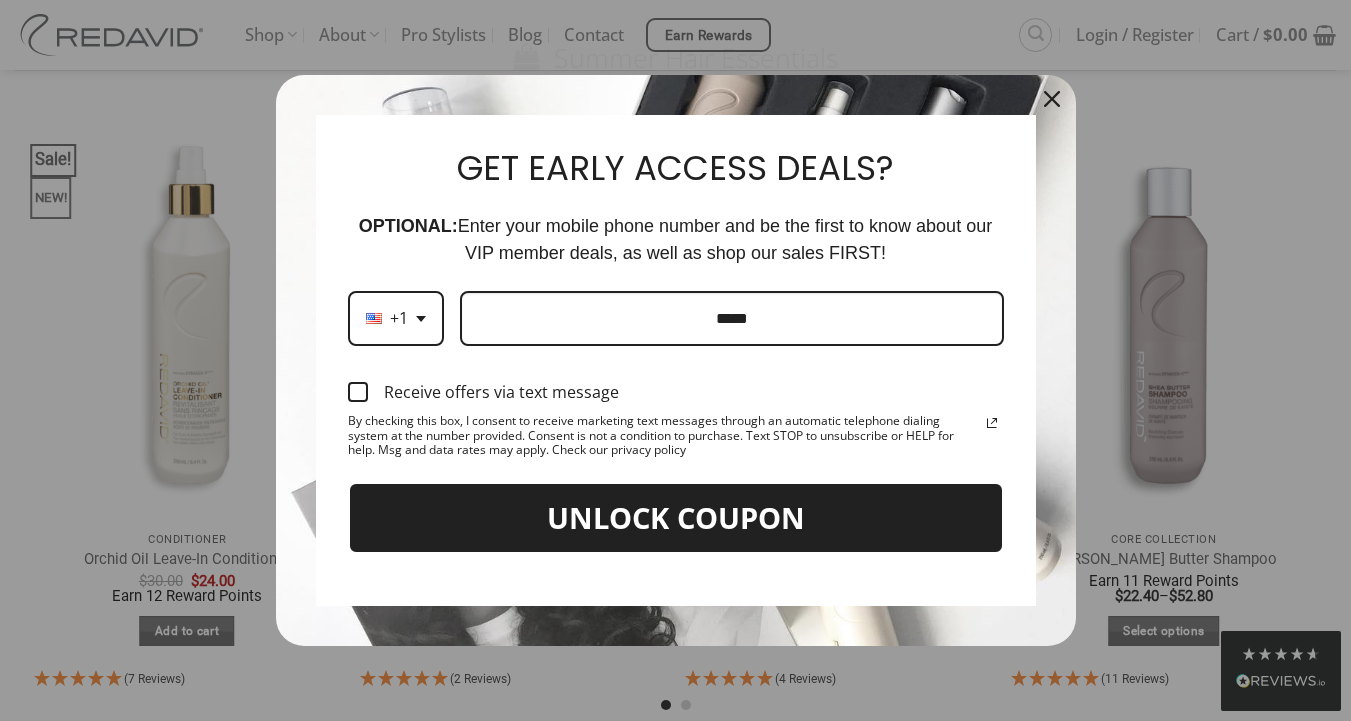 scroll, scrollTop: 0, scrollLeft: 0, axis: both 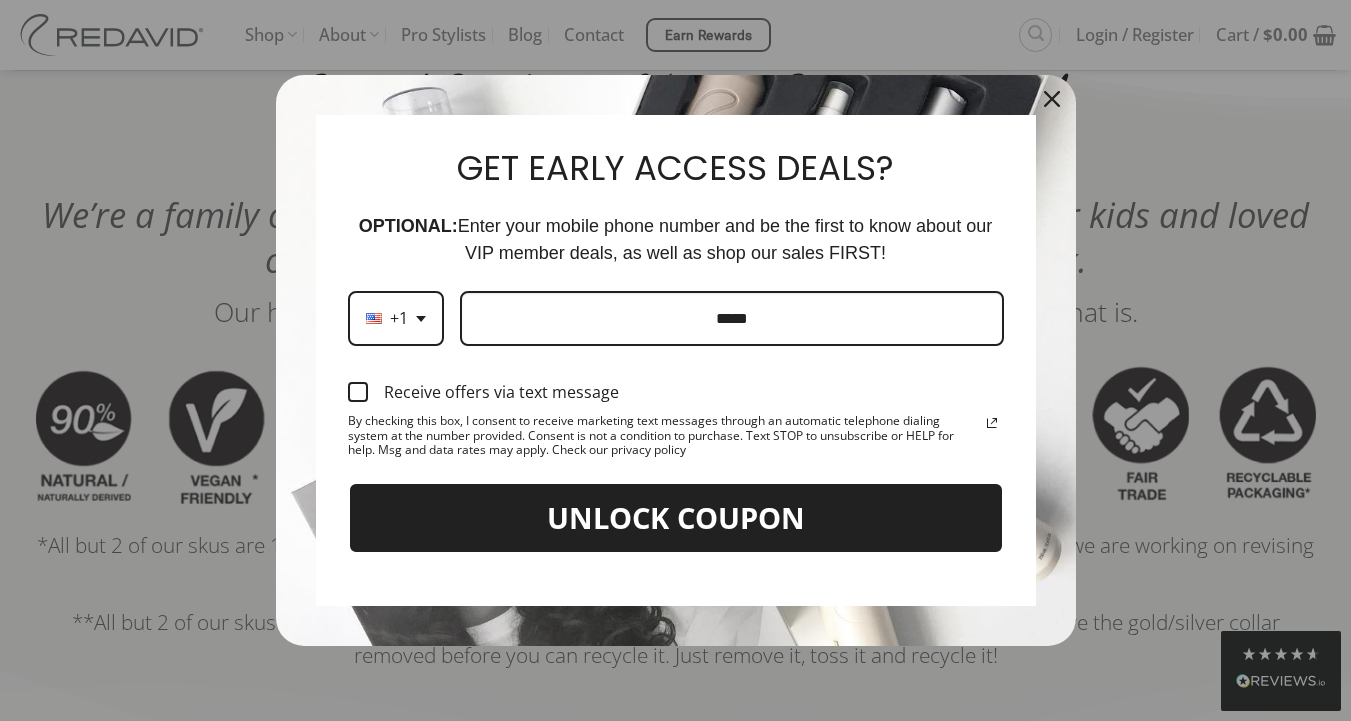 click 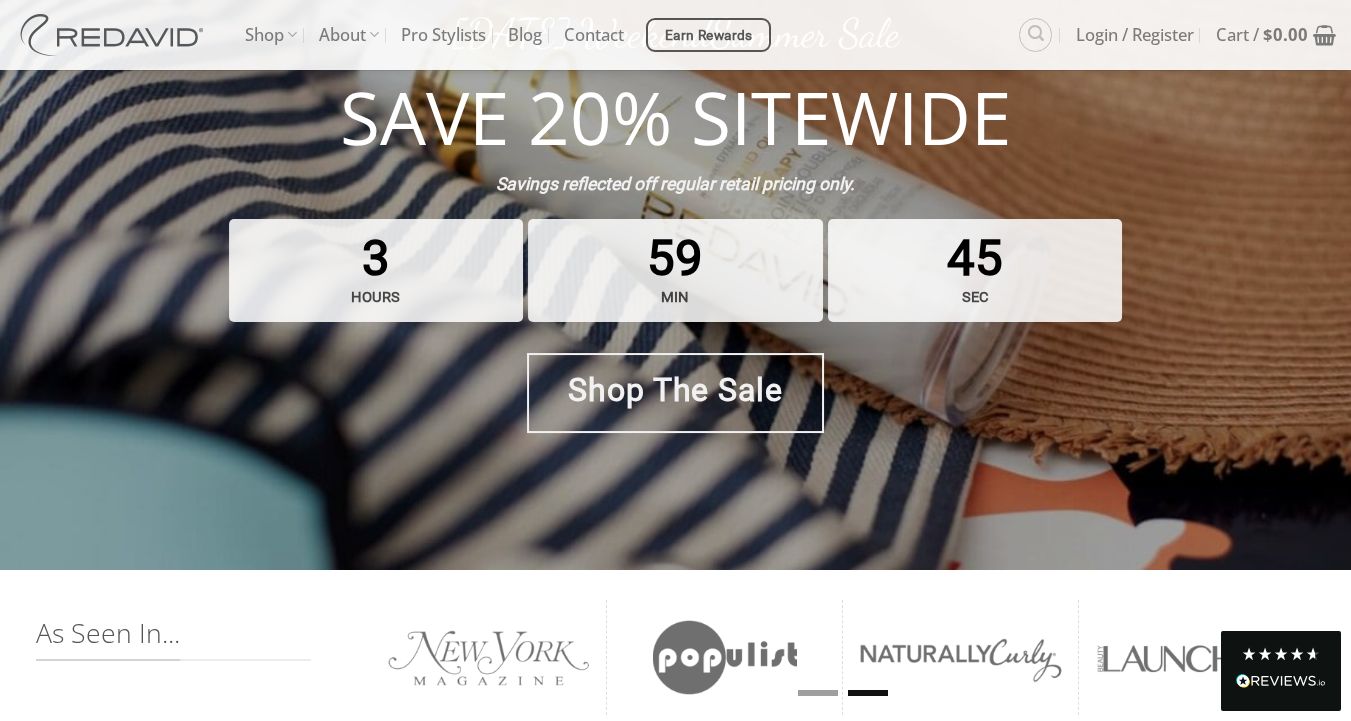 scroll, scrollTop: 0, scrollLeft: 0, axis: both 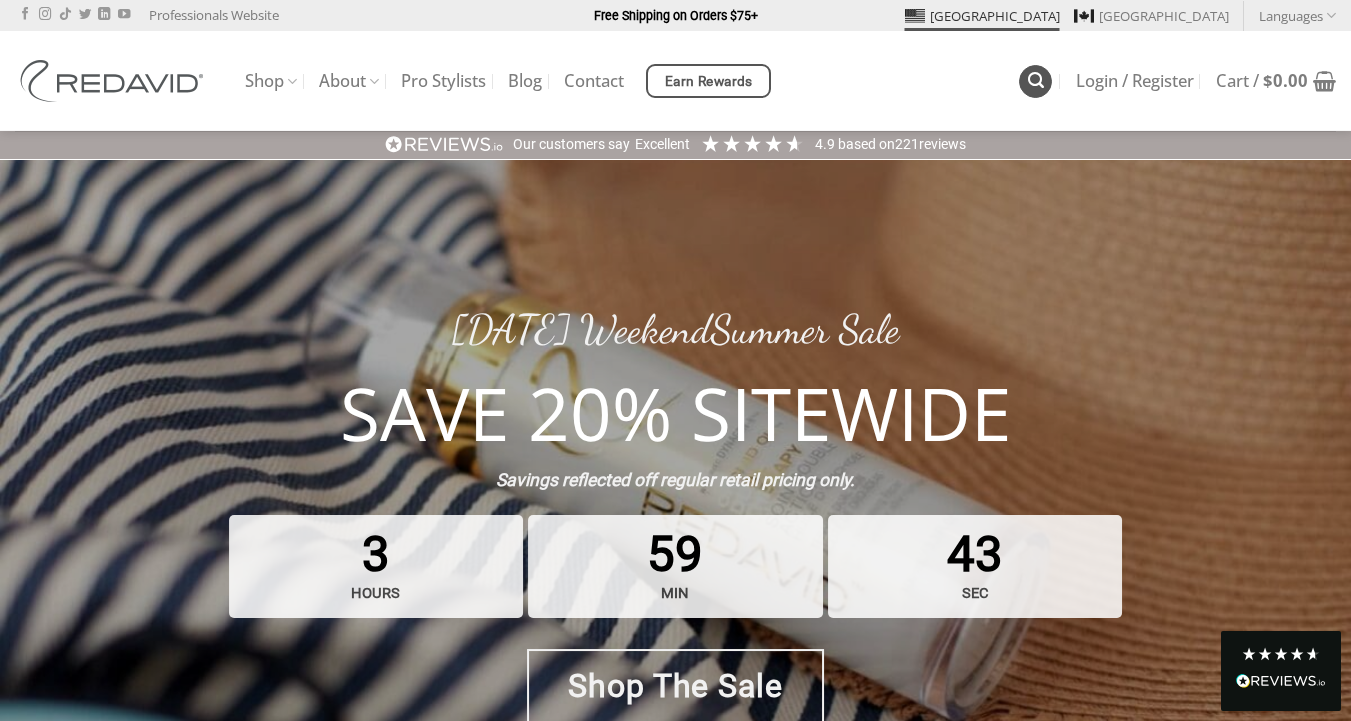 click at bounding box center (1036, 80) 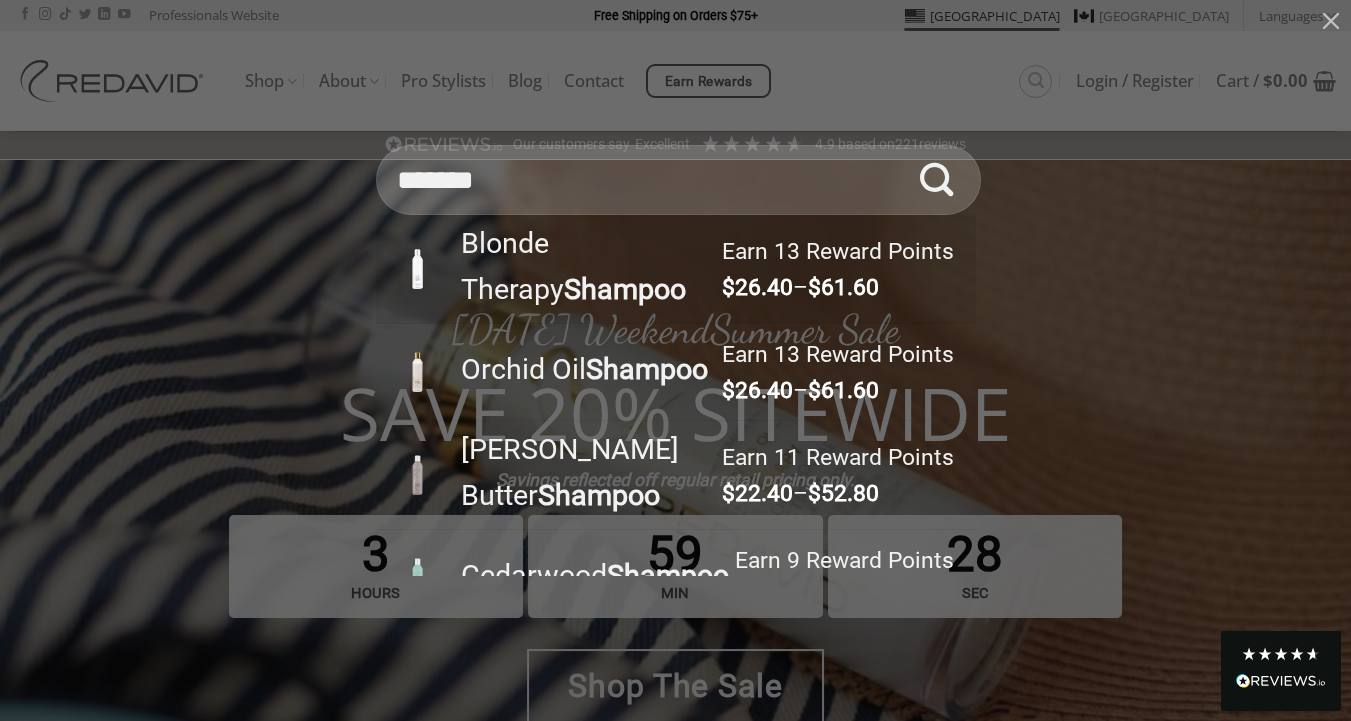 click on "Shampoo" at bounding box center [625, 289] 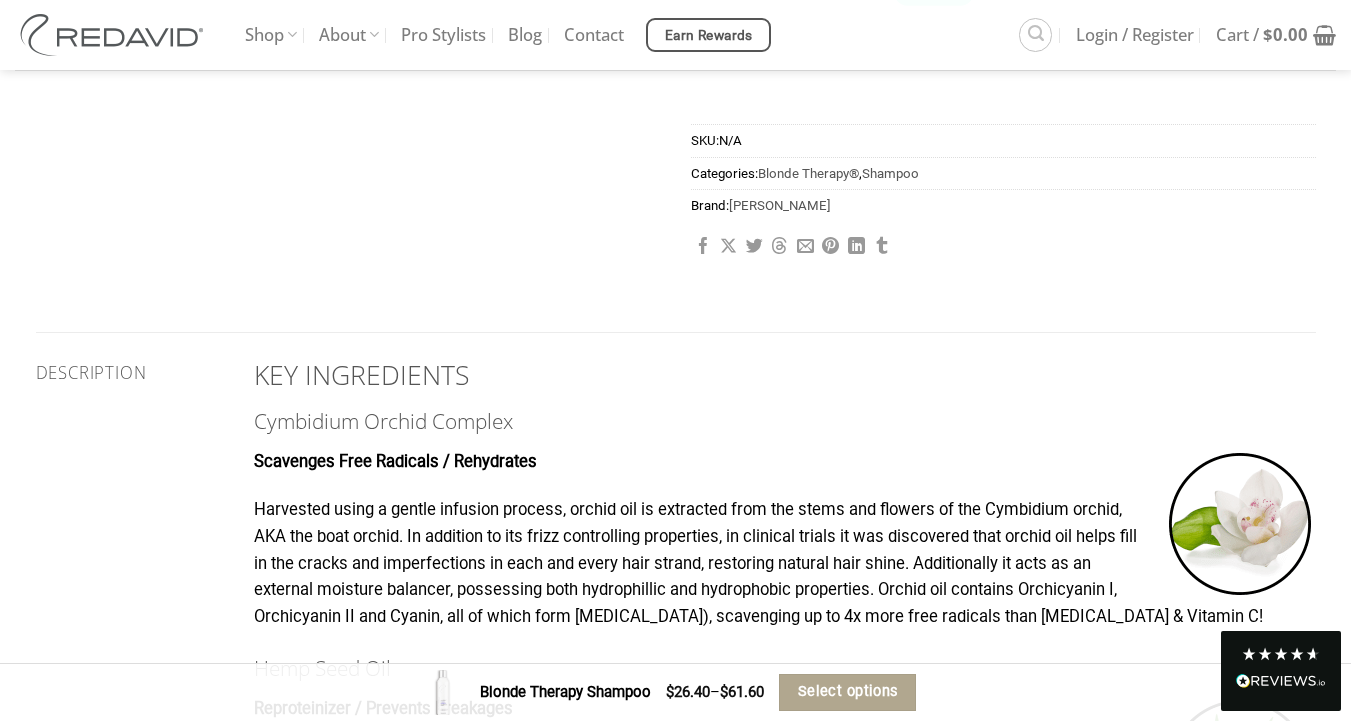 scroll, scrollTop: 0, scrollLeft: 0, axis: both 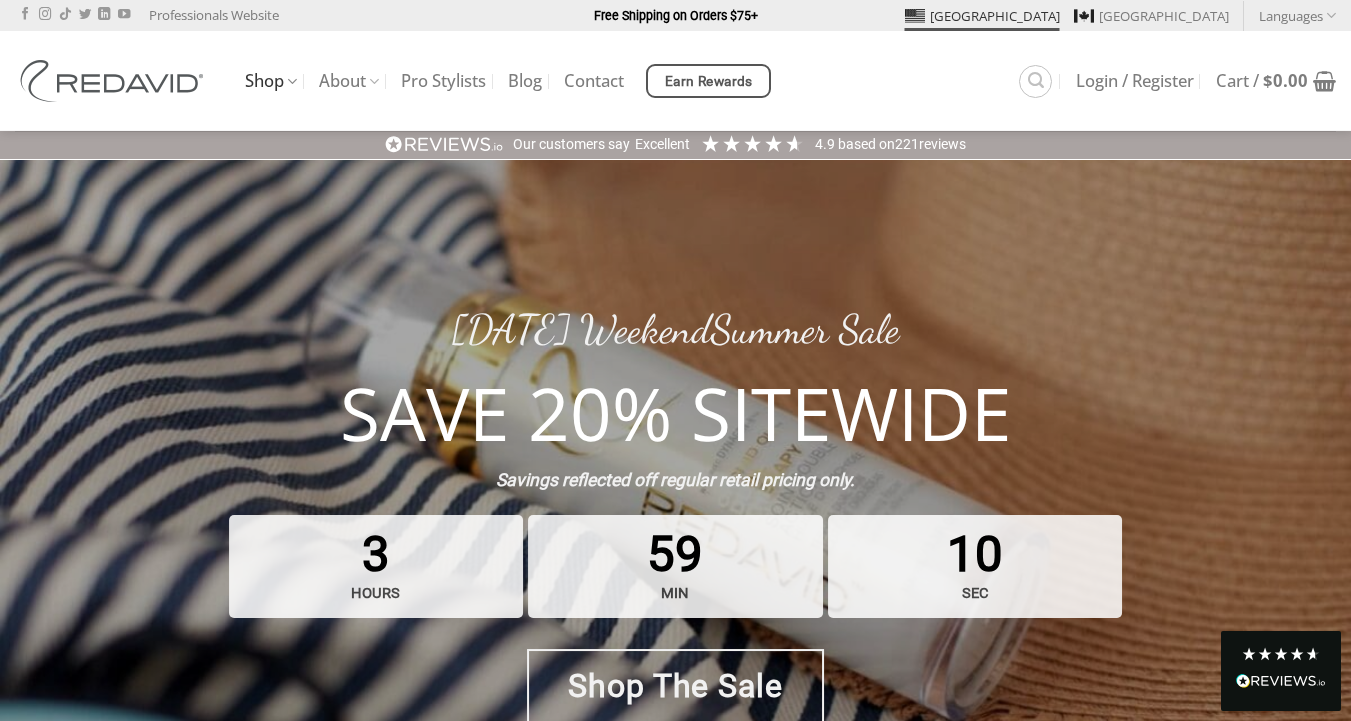 click on "Shop" at bounding box center (271, 81) 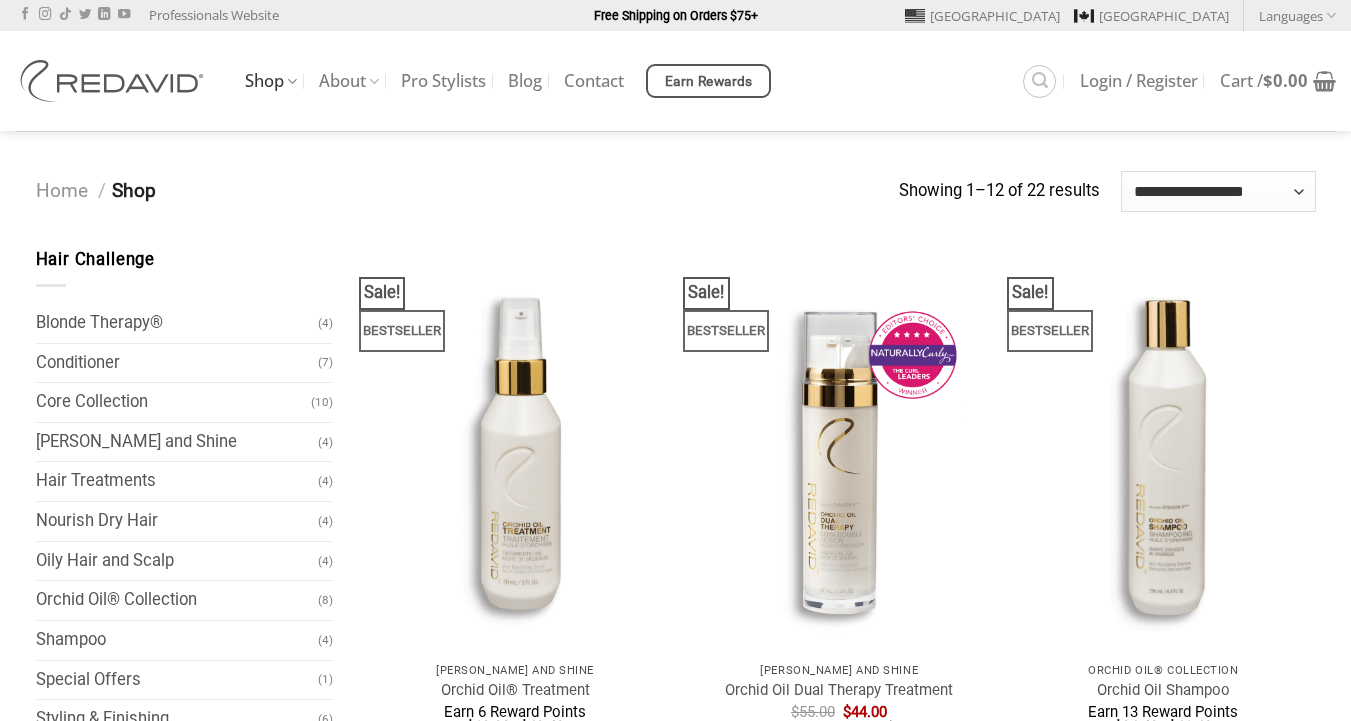 scroll, scrollTop: 0, scrollLeft: 0, axis: both 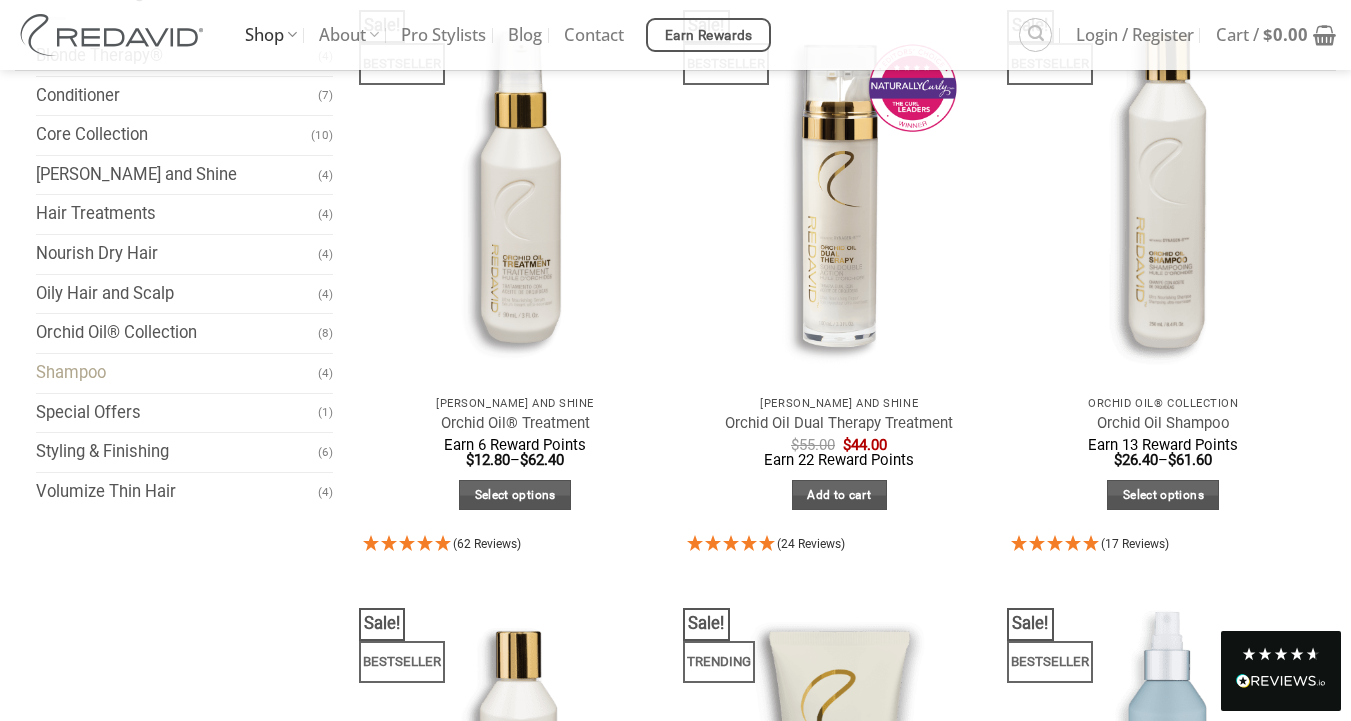 click on "Shampoo" at bounding box center [177, 373] 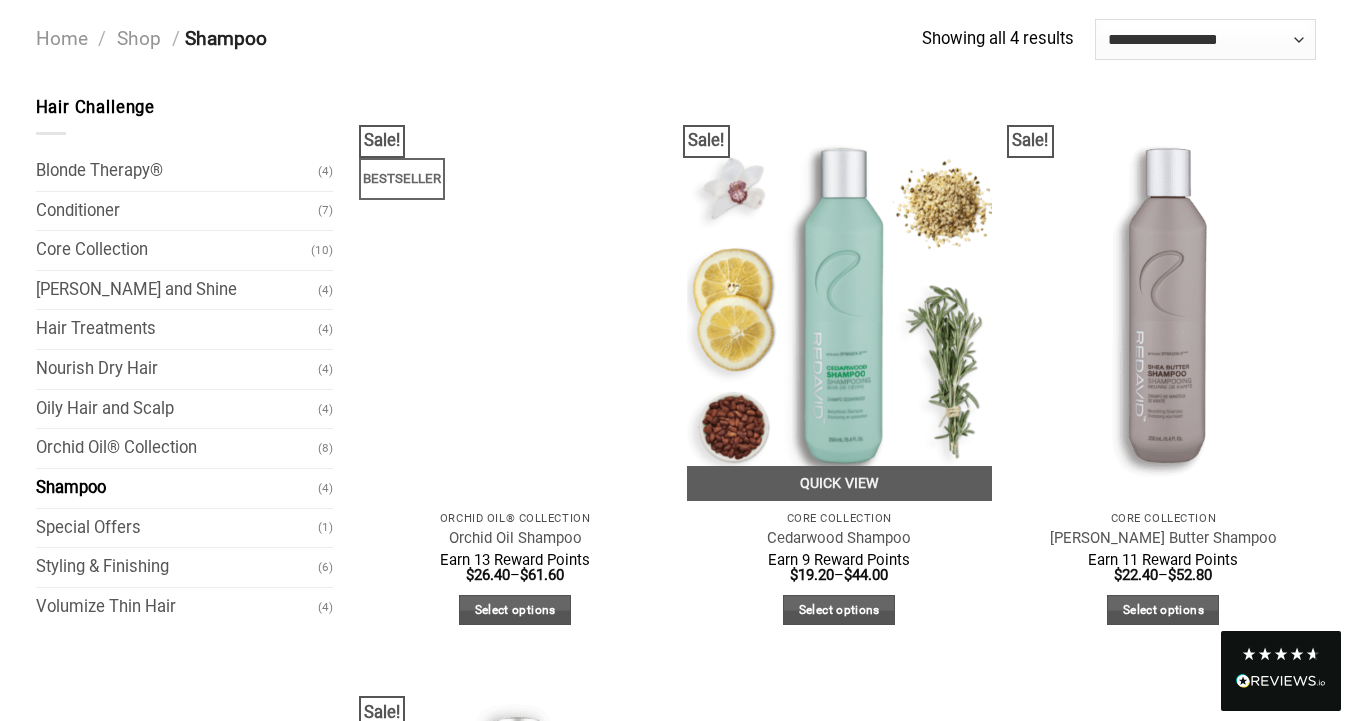 scroll, scrollTop: 241, scrollLeft: 0, axis: vertical 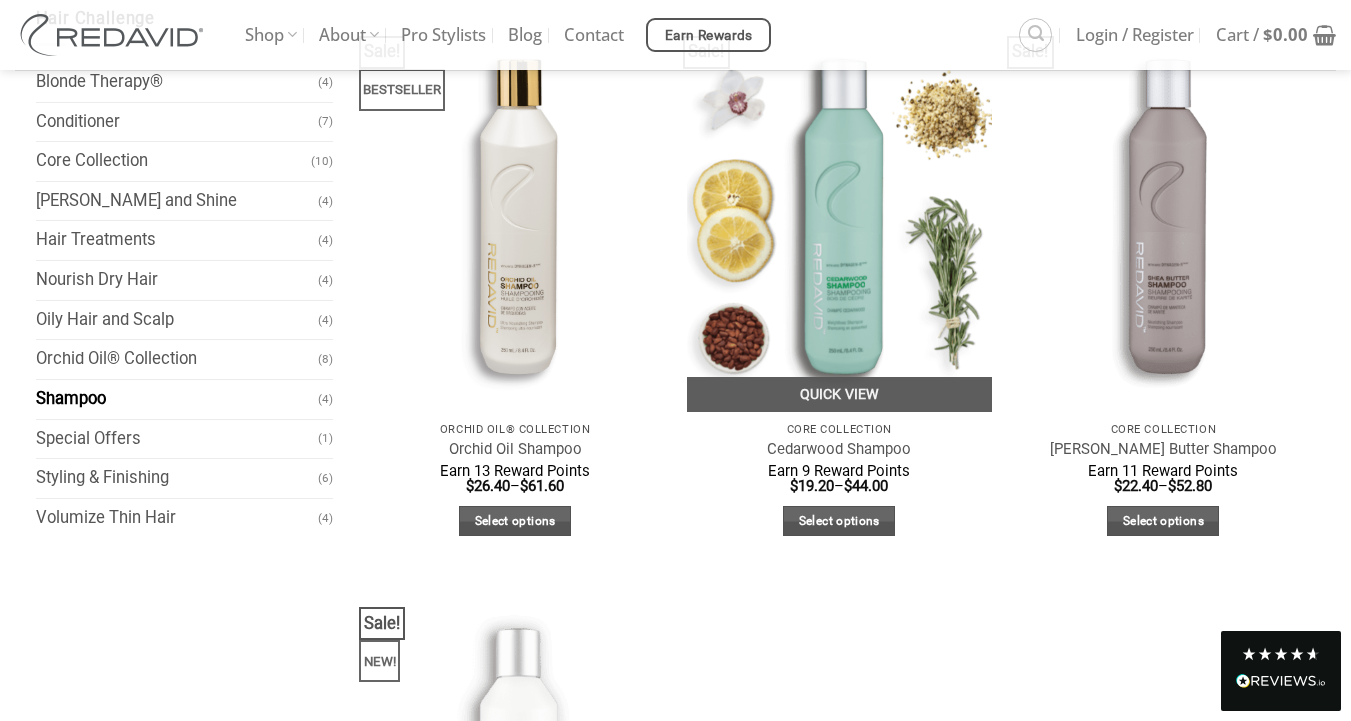 click at bounding box center [839, 209] 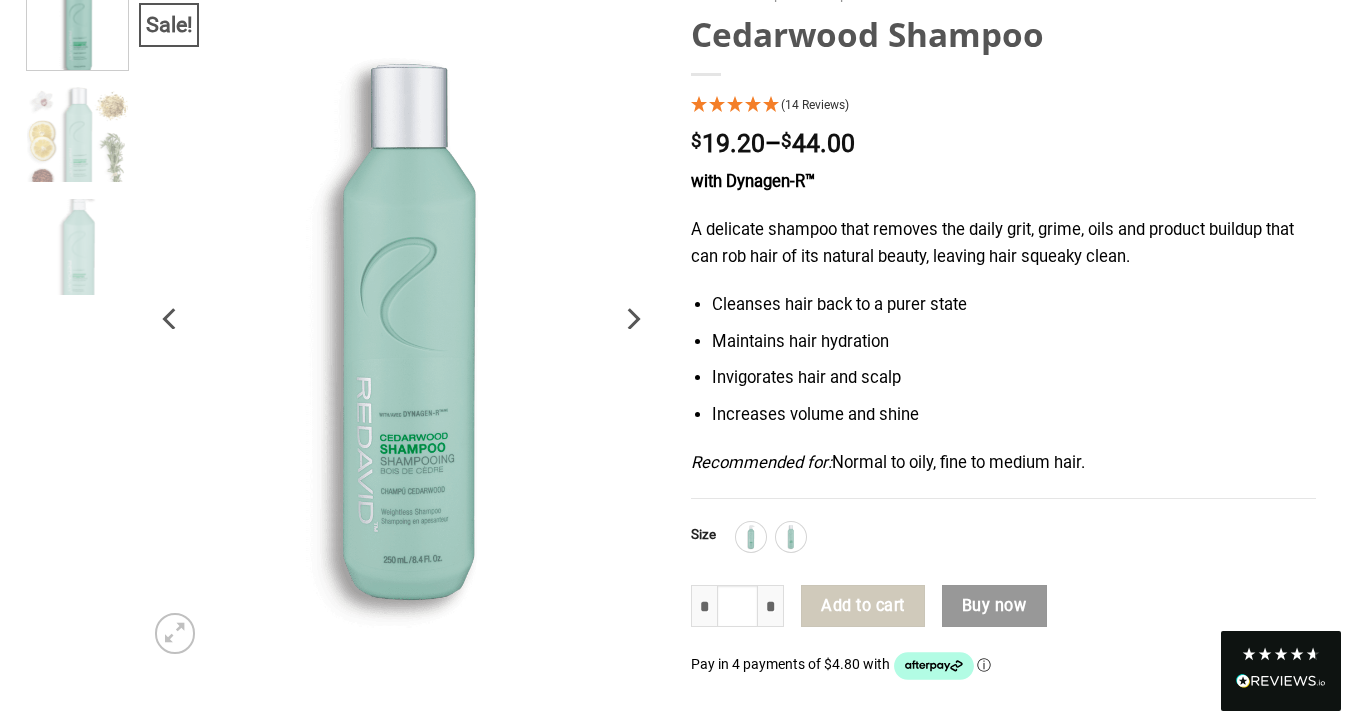 scroll, scrollTop: 228, scrollLeft: 0, axis: vertical 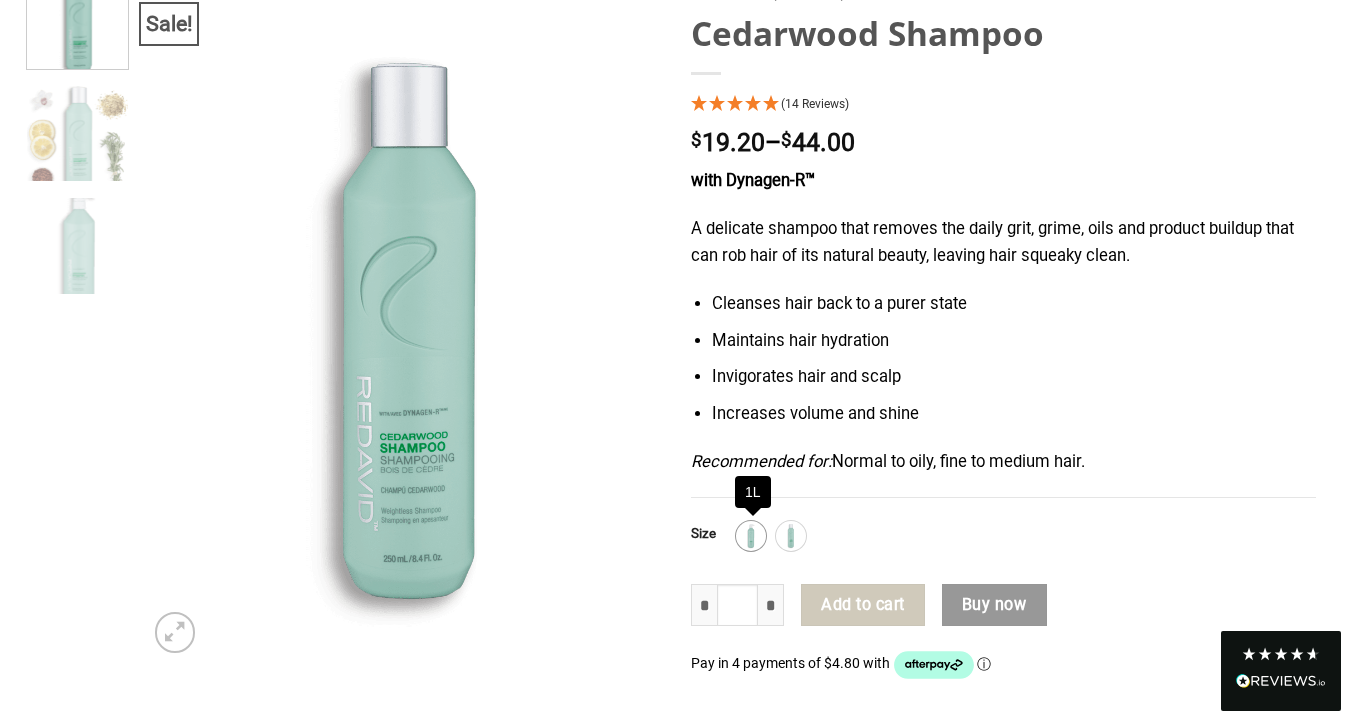 click 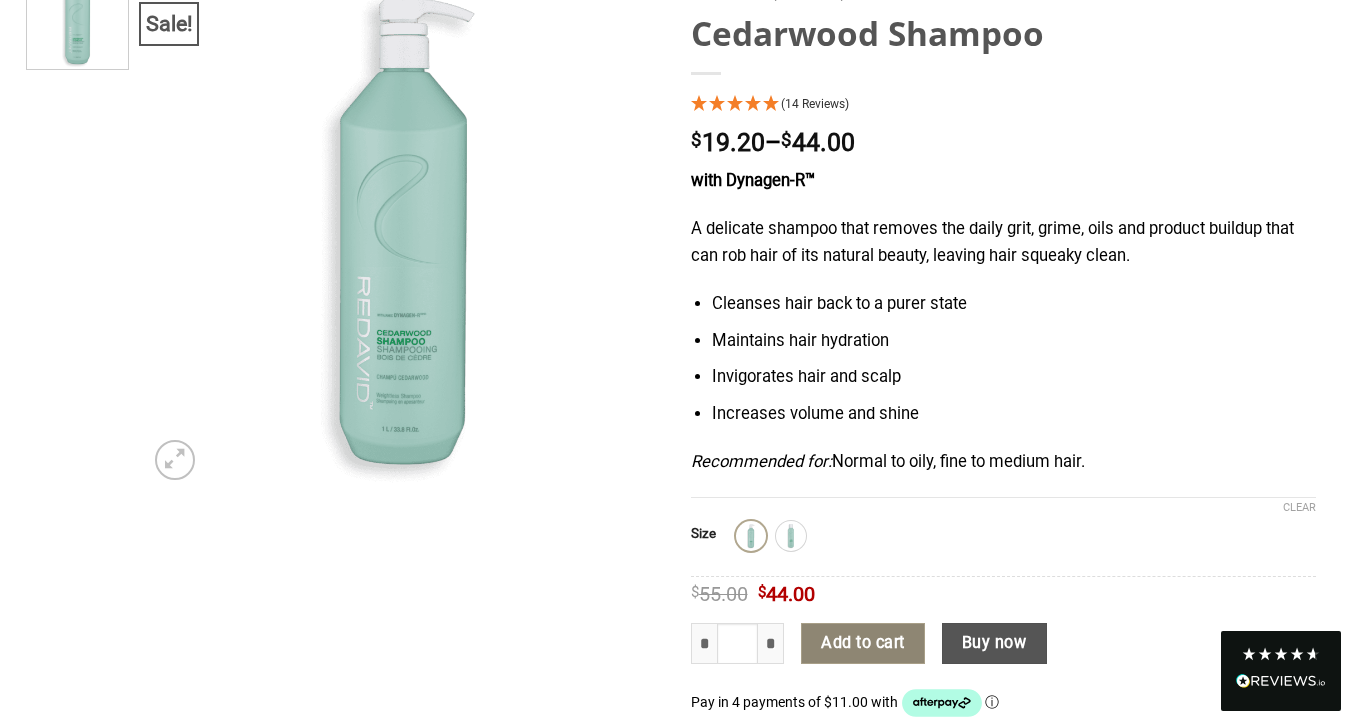 click on "Add to cart" 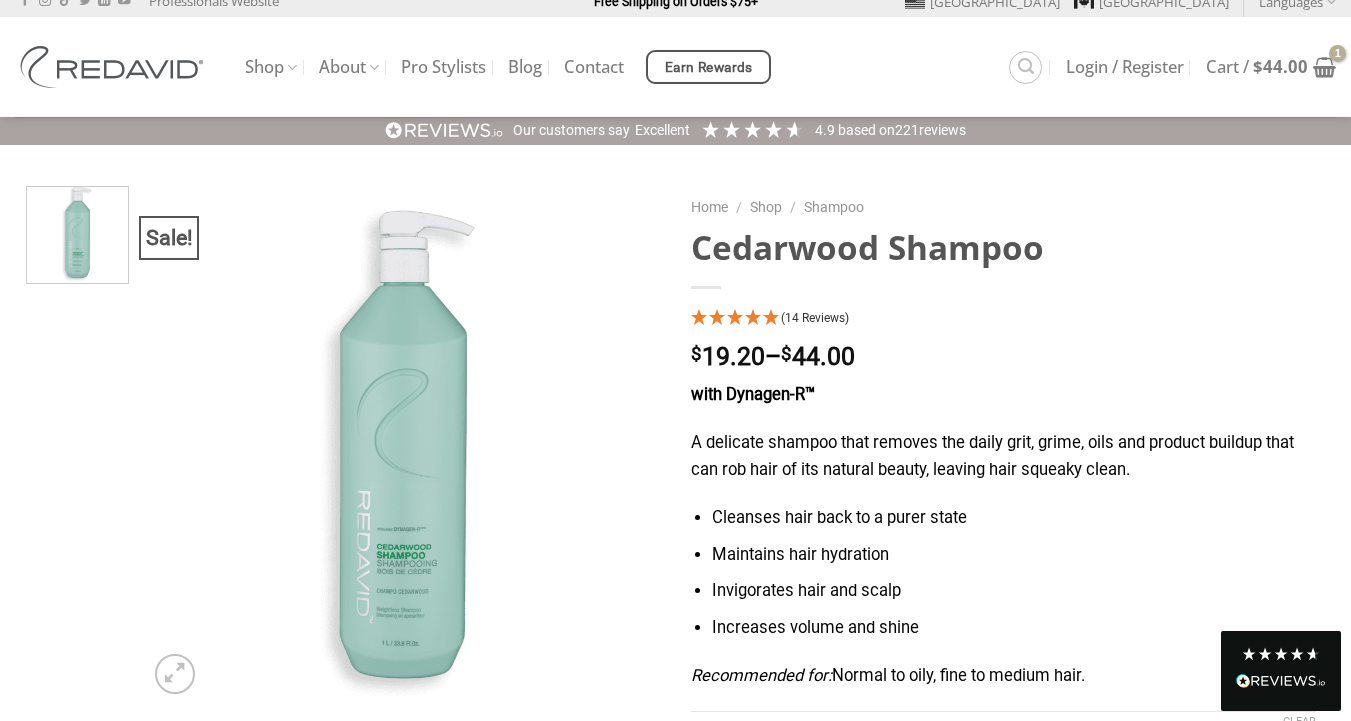 scroll, scrollTop: 0, scrollLeft: 0, axis: both 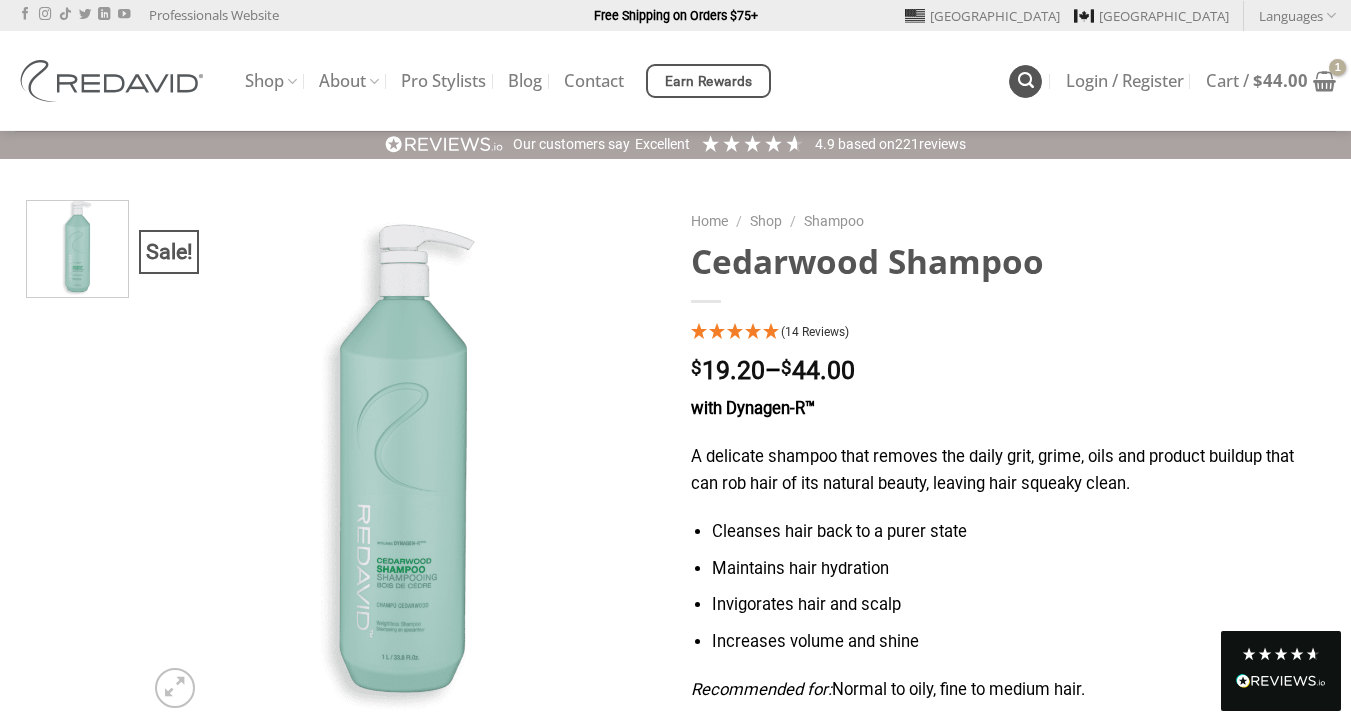 click at bounding box center (1026, 80) 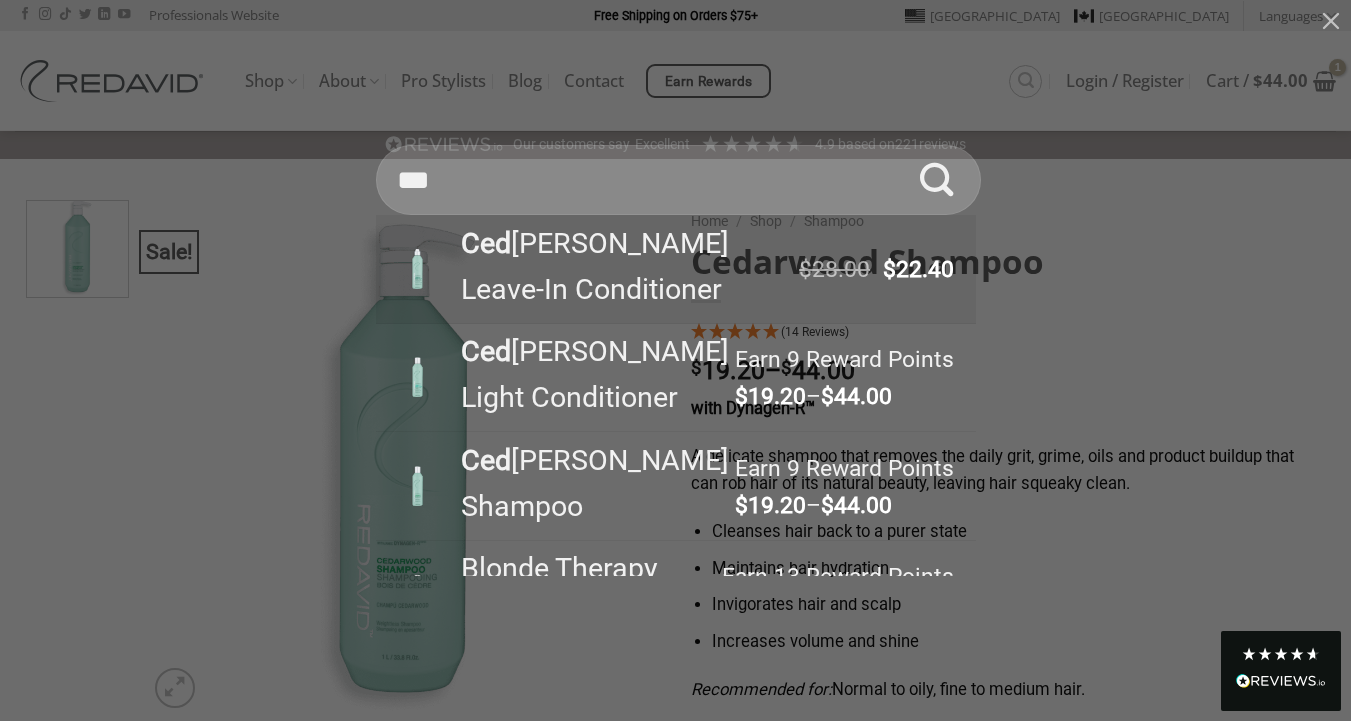click on "Ced arwood Leave-In Conditioner" at bounding box center [620, 267] 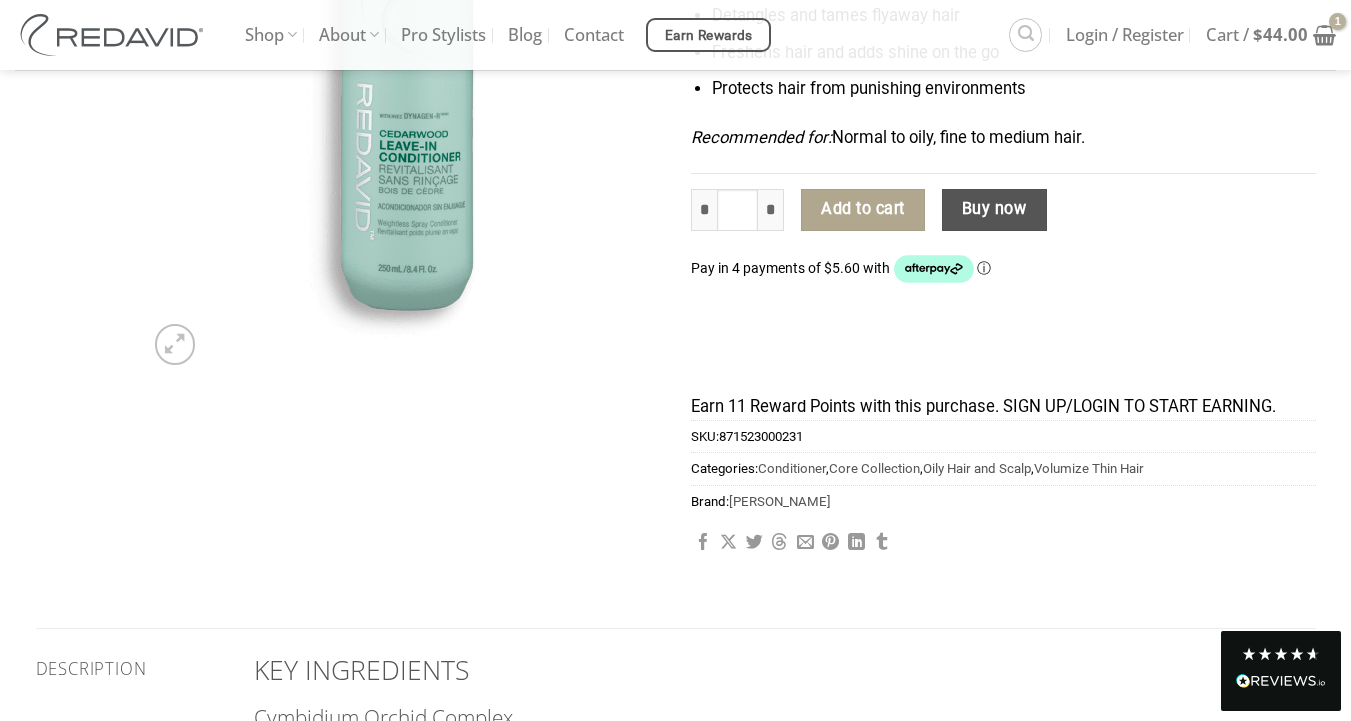 scroll, scrollTop: 492, scrollLeft: 0, axis: vertical 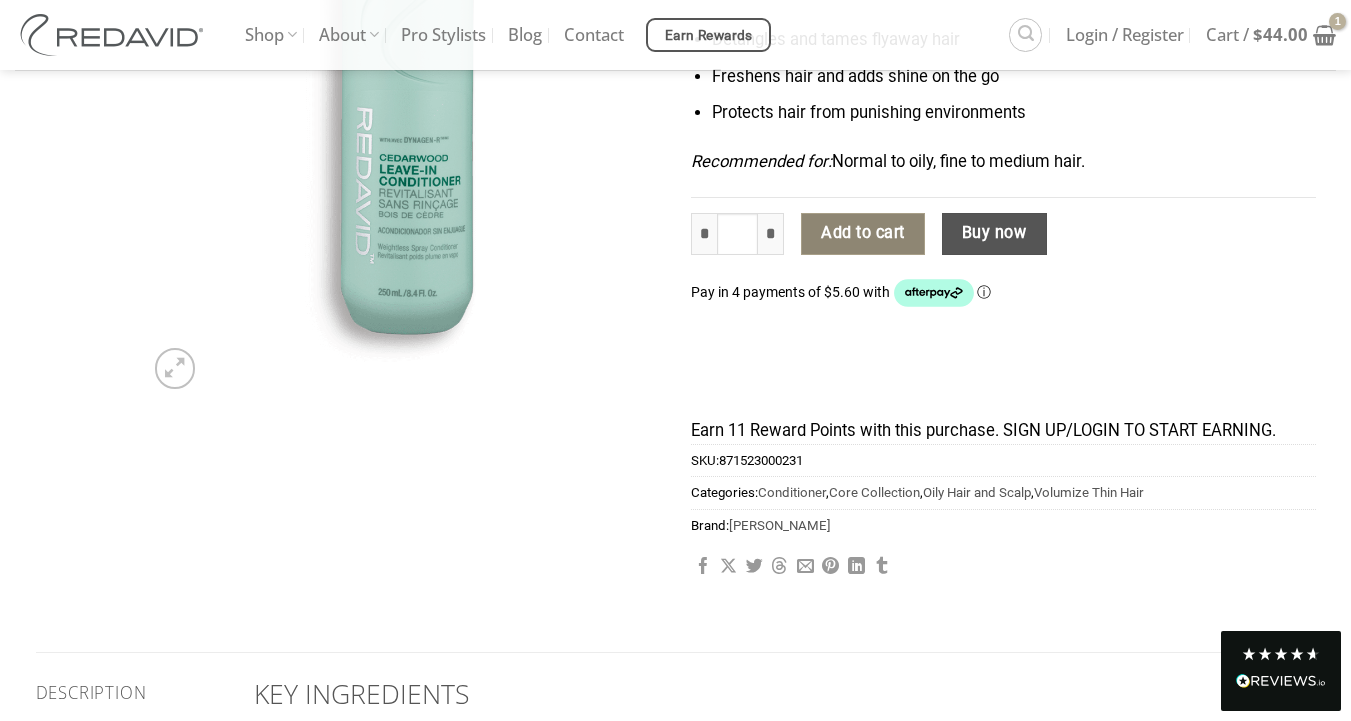 click on "Add to cart" at bounding box center [863, 234] 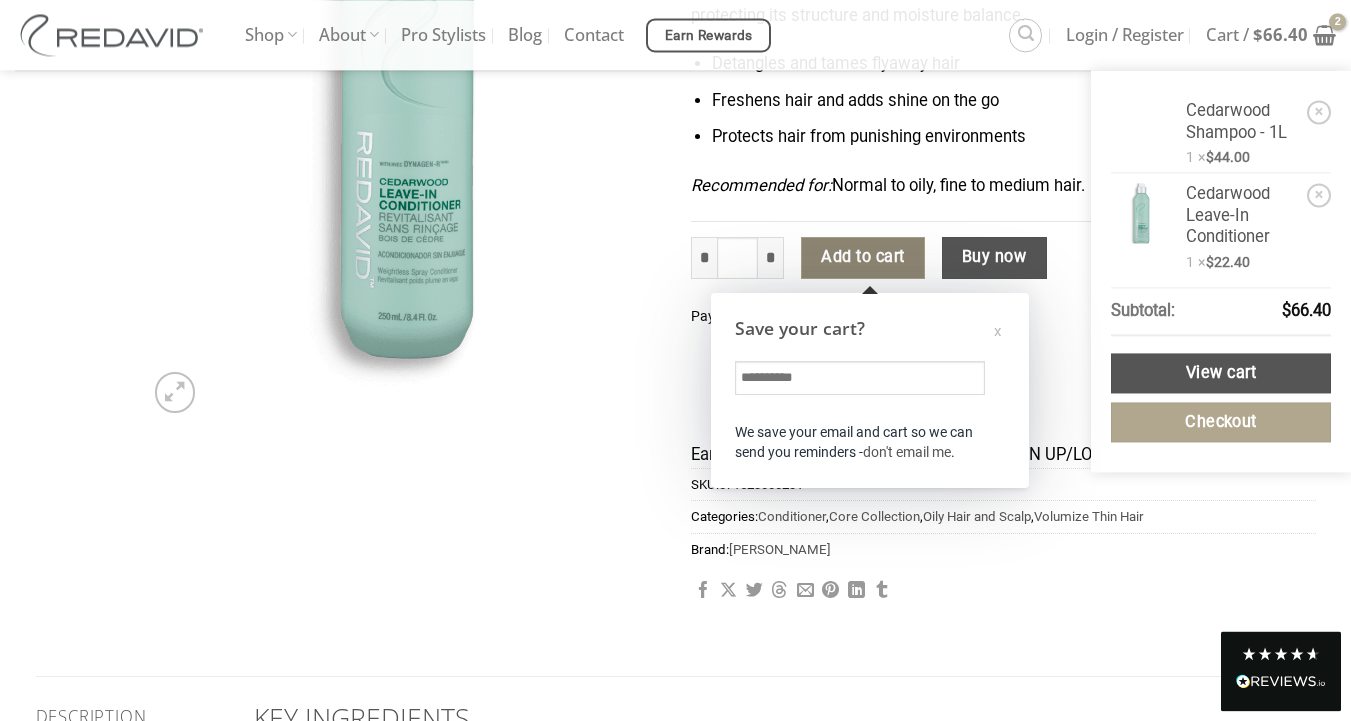 scroll, scrollTop: 463, scrollLeft: 0, axis: vertical 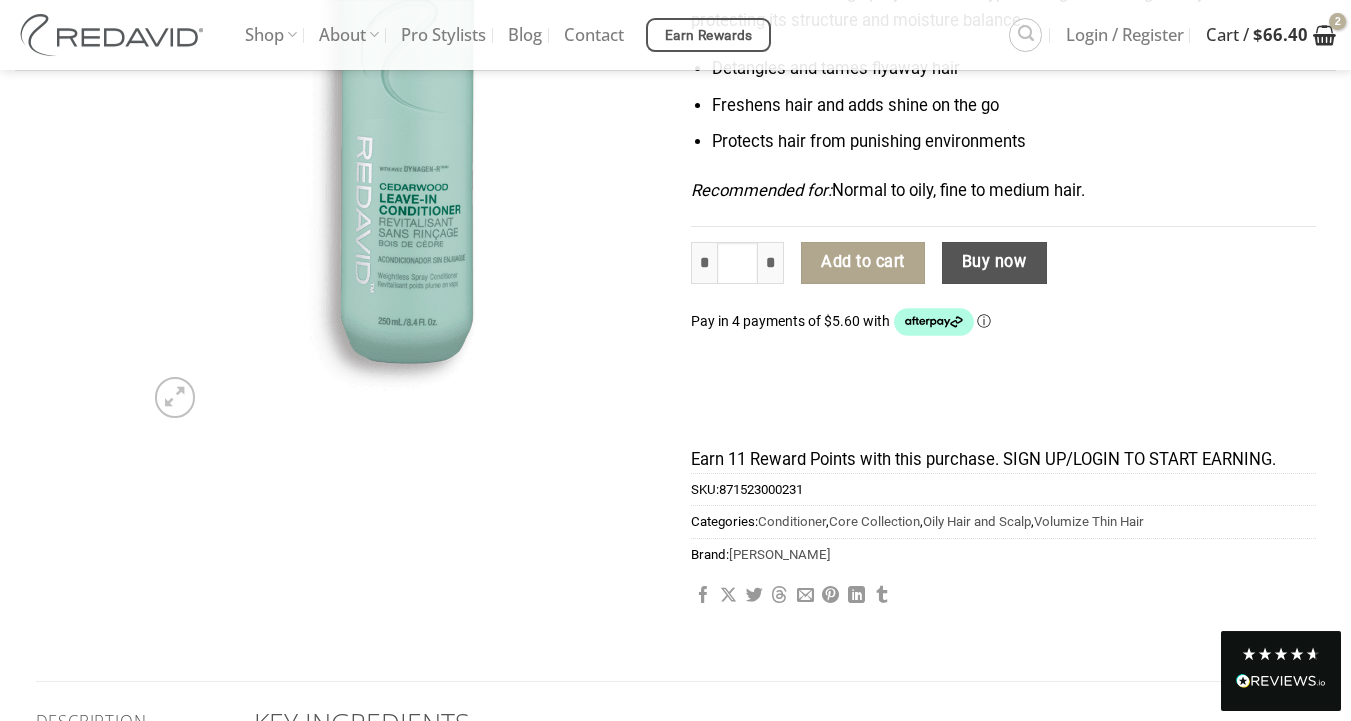 click on "$ 66.40" at bounding box center [1280, 34] 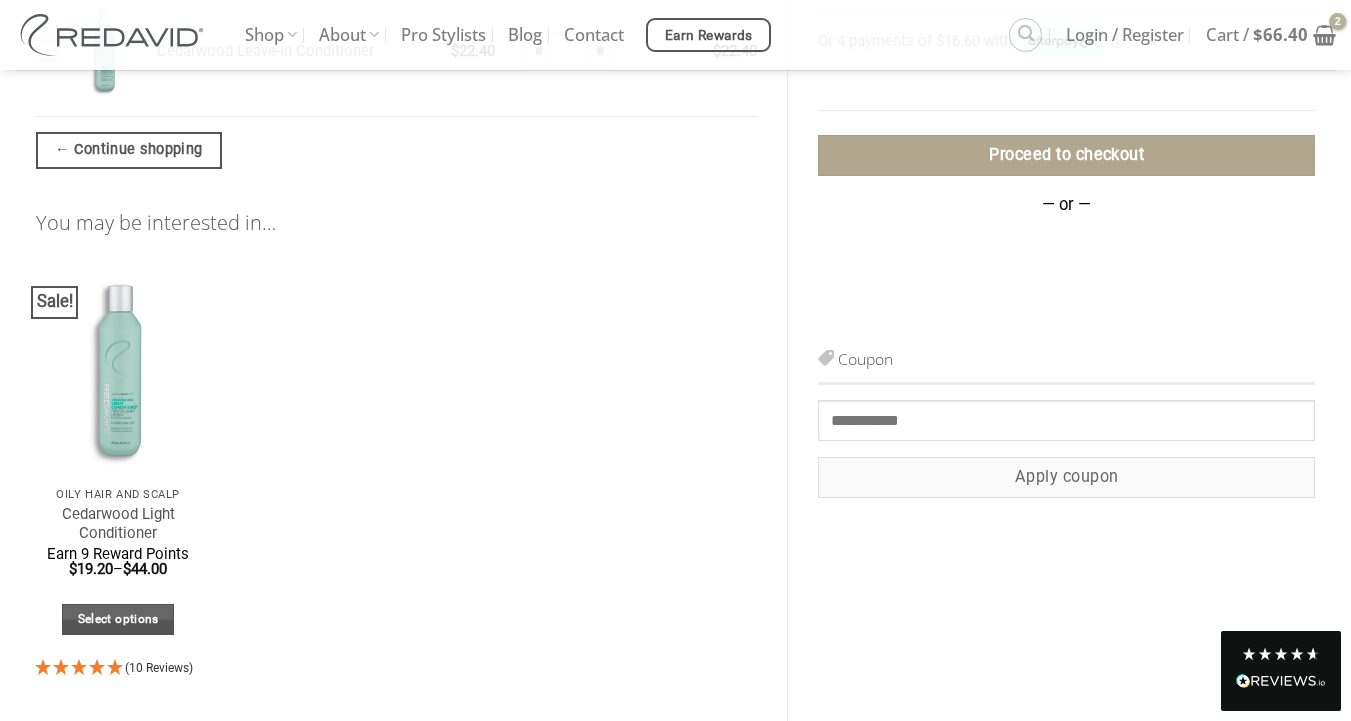 scroll, scrollTop: 0, scrollLeft: 0, axis: both 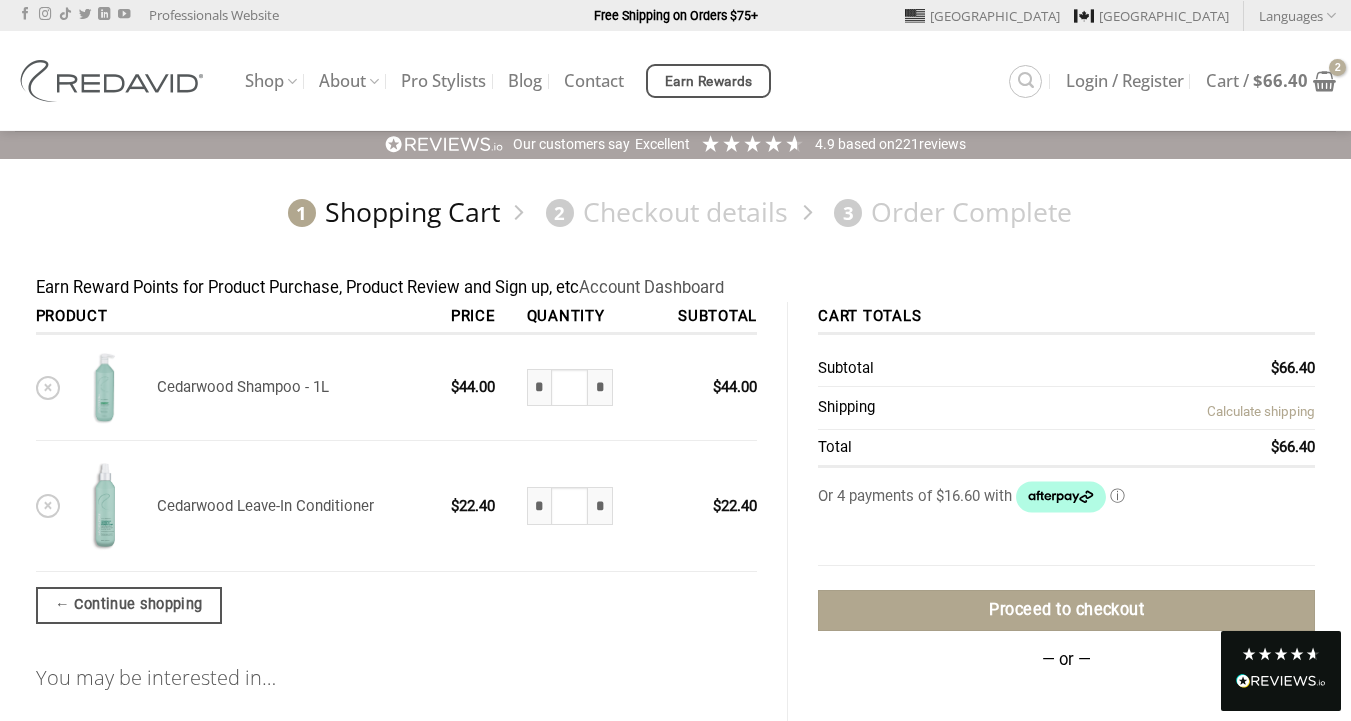 click on "Calculate shipping" at bounding box center [1261, 411] 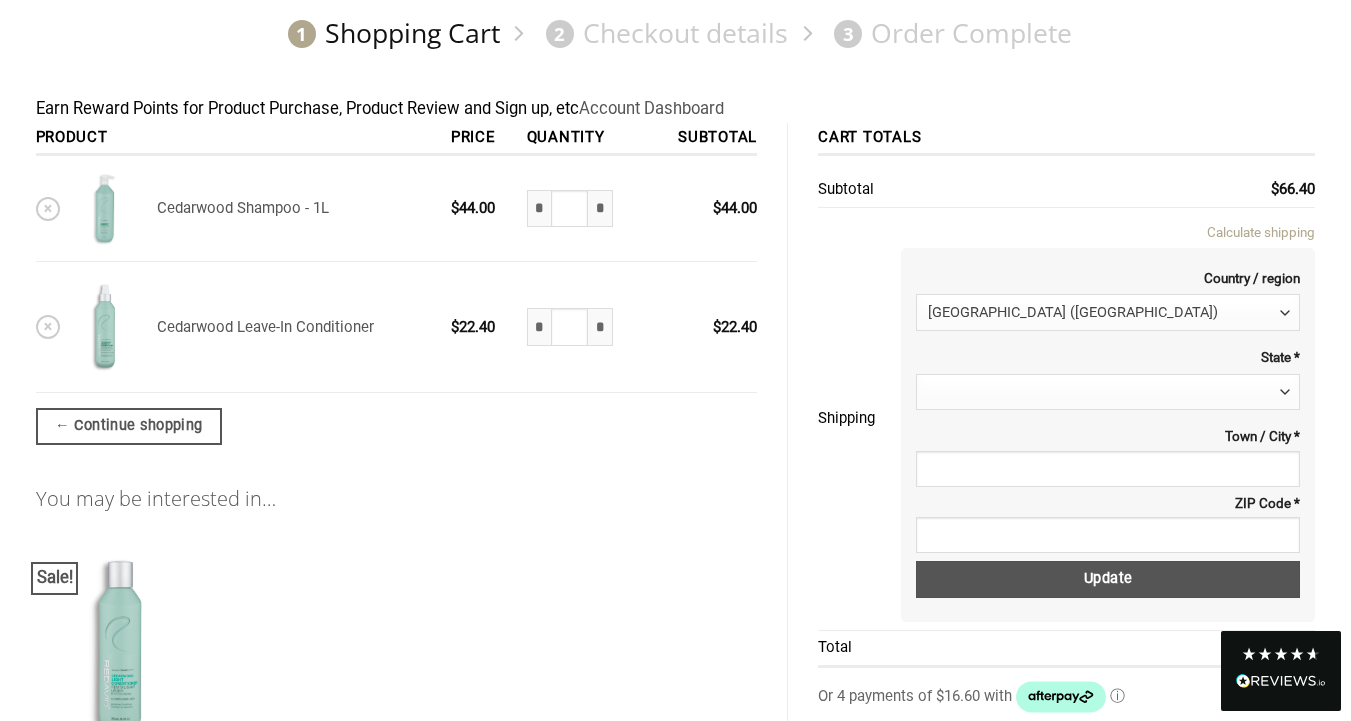 scroll, scrollTop: 206, scrollLeft: 0, axis: vertical 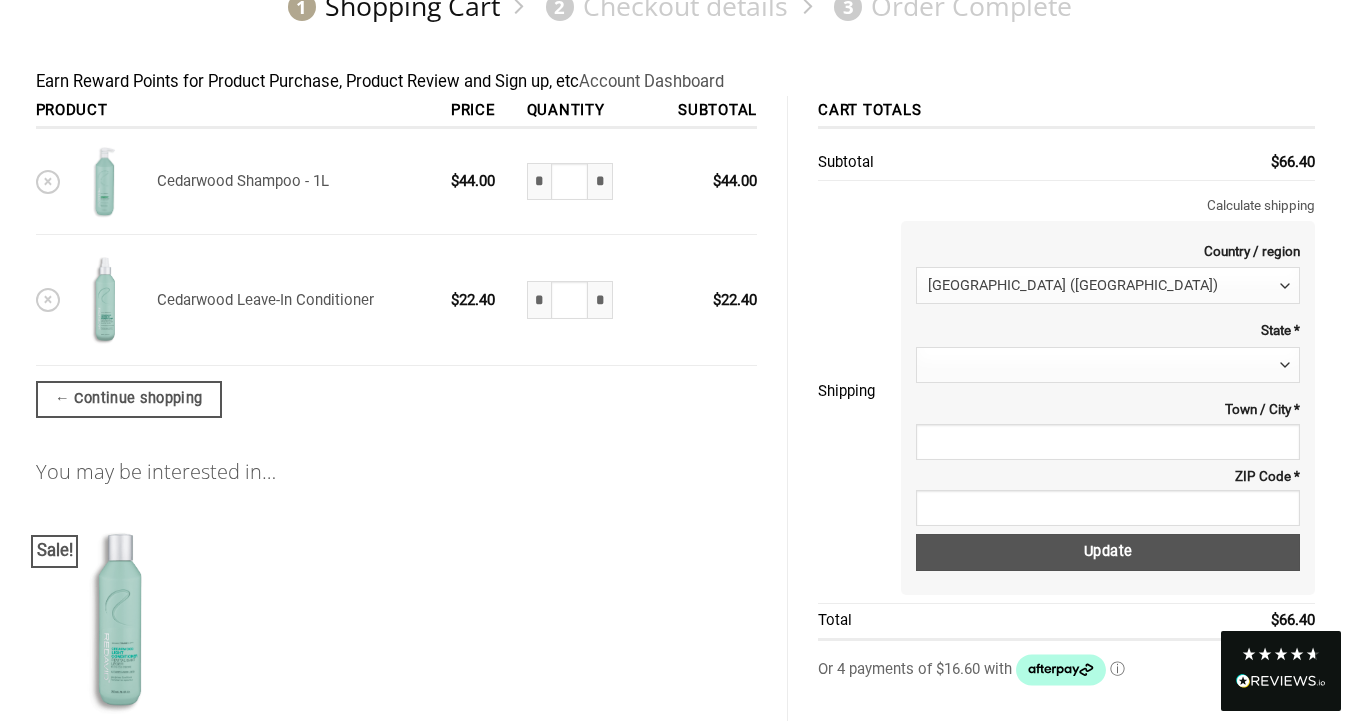 click on "Skip to content
Professionals Website
Free Shipping on Orders $75+
[GEOGRAPHIC_DATA]
[GEOGRAPHIC_DATA]
Languages
You need Polylang or WPML plugin for this to work. You can remove it from Theme Options.
Free Shipping on Orders $75+
Shop
The Orchid Oil® Collection
Blonde Therapy®
The Core Collection
Promotions and Sales
Your Account
About
The [PERSON_NAME] Story
Reviews
Pro Stylists
Blog
Contact
Earn Rewards" at bounding box center (675, 697) 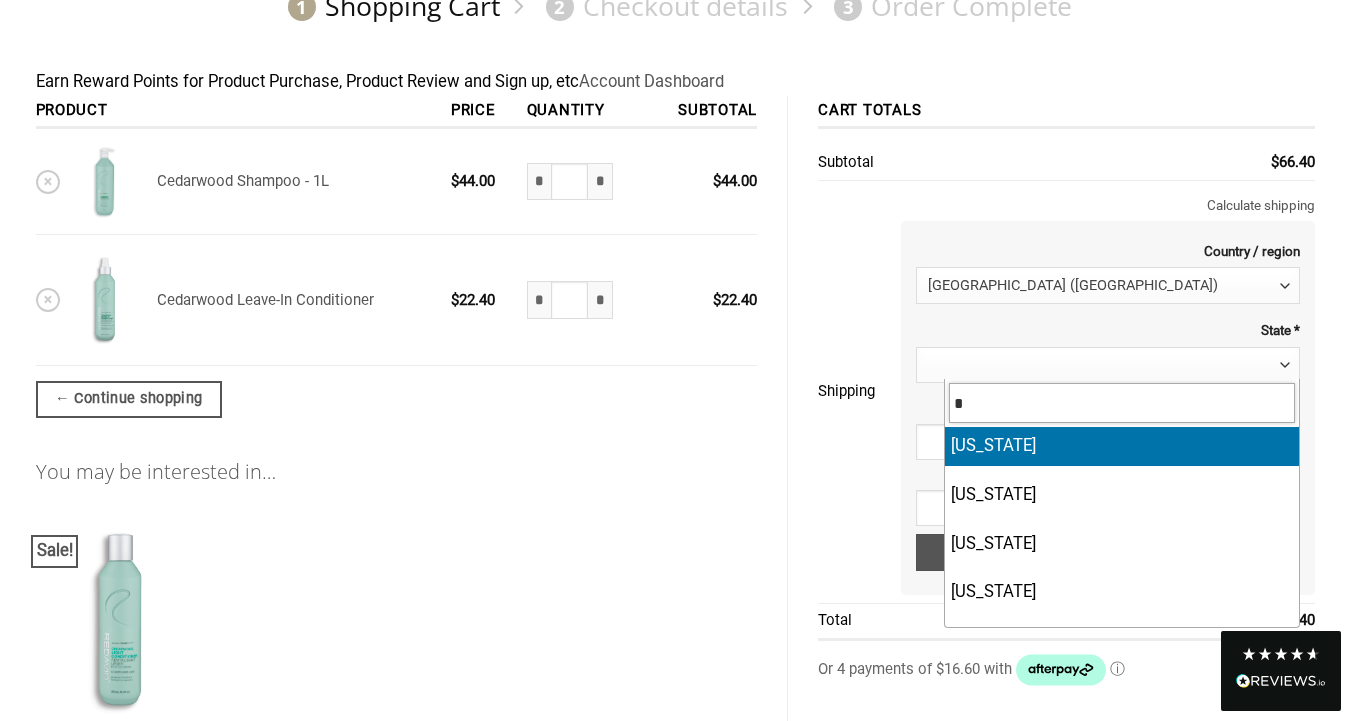 type on "*" 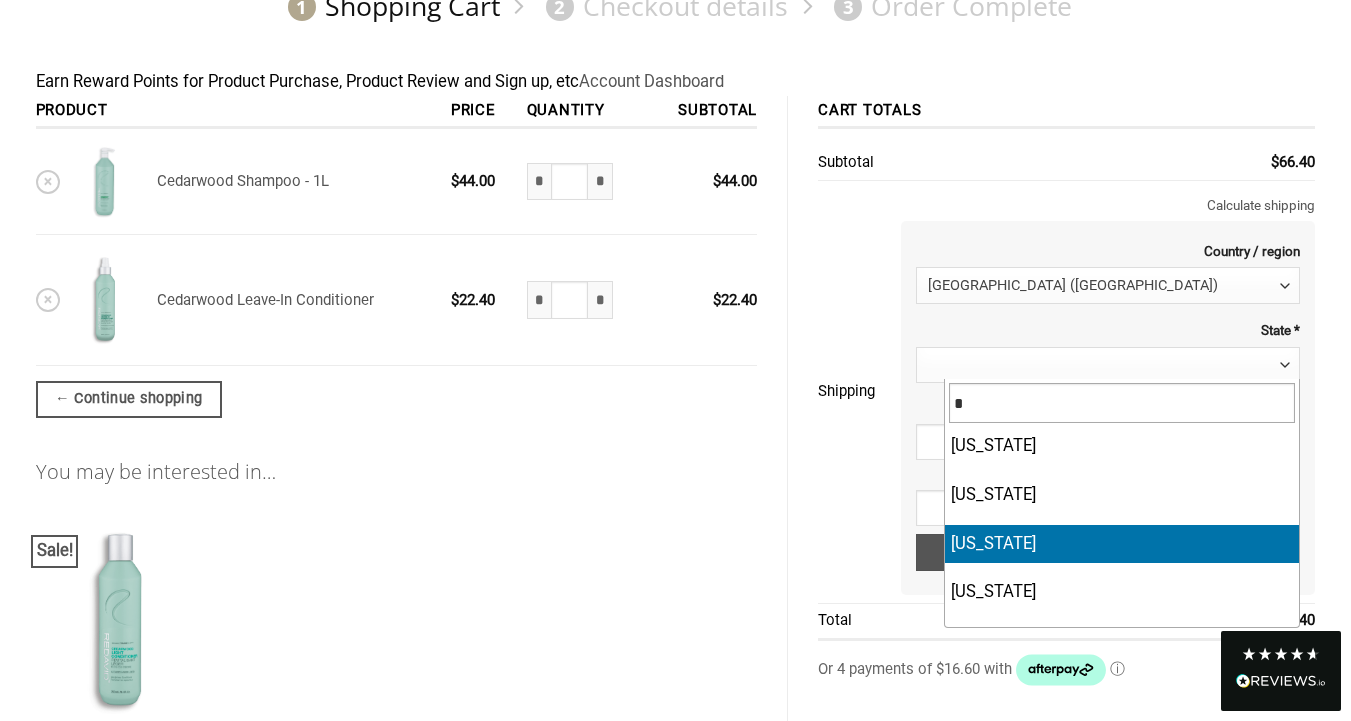 select on "**" 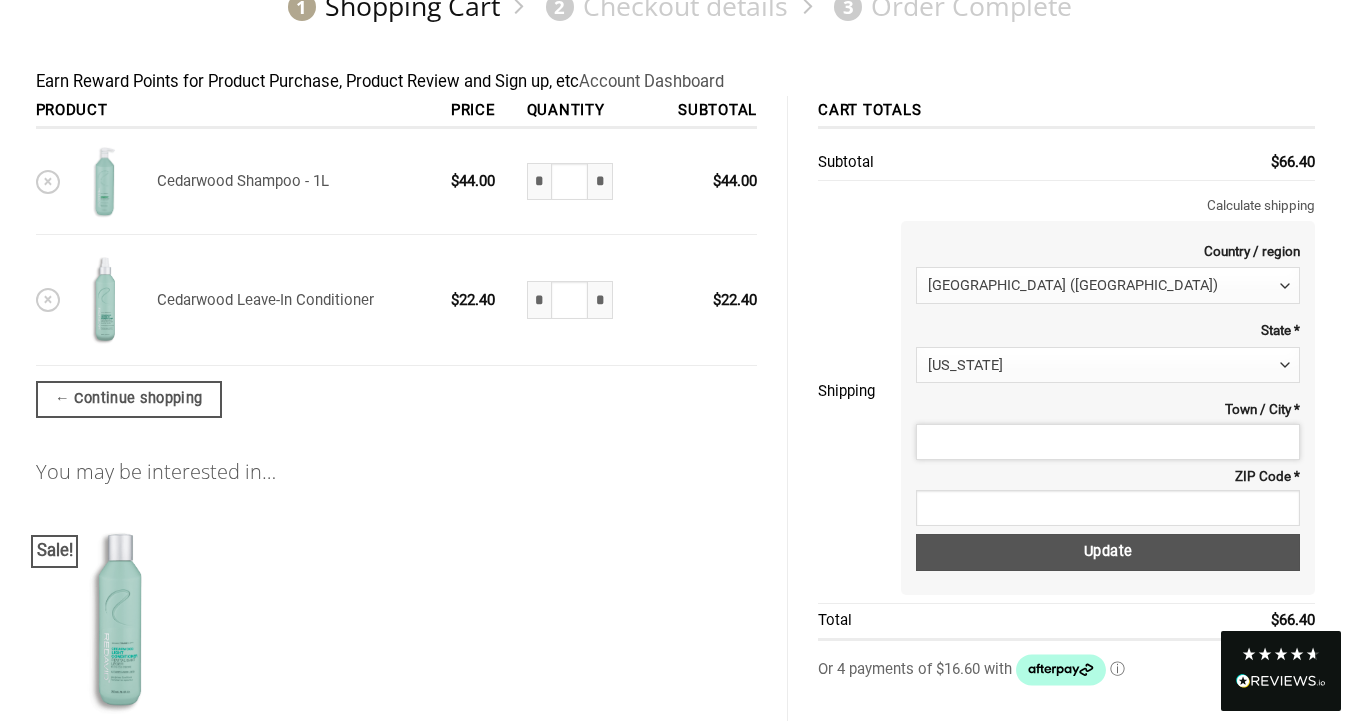 click on "Town / City   *" at bounding box center (1108, 442) 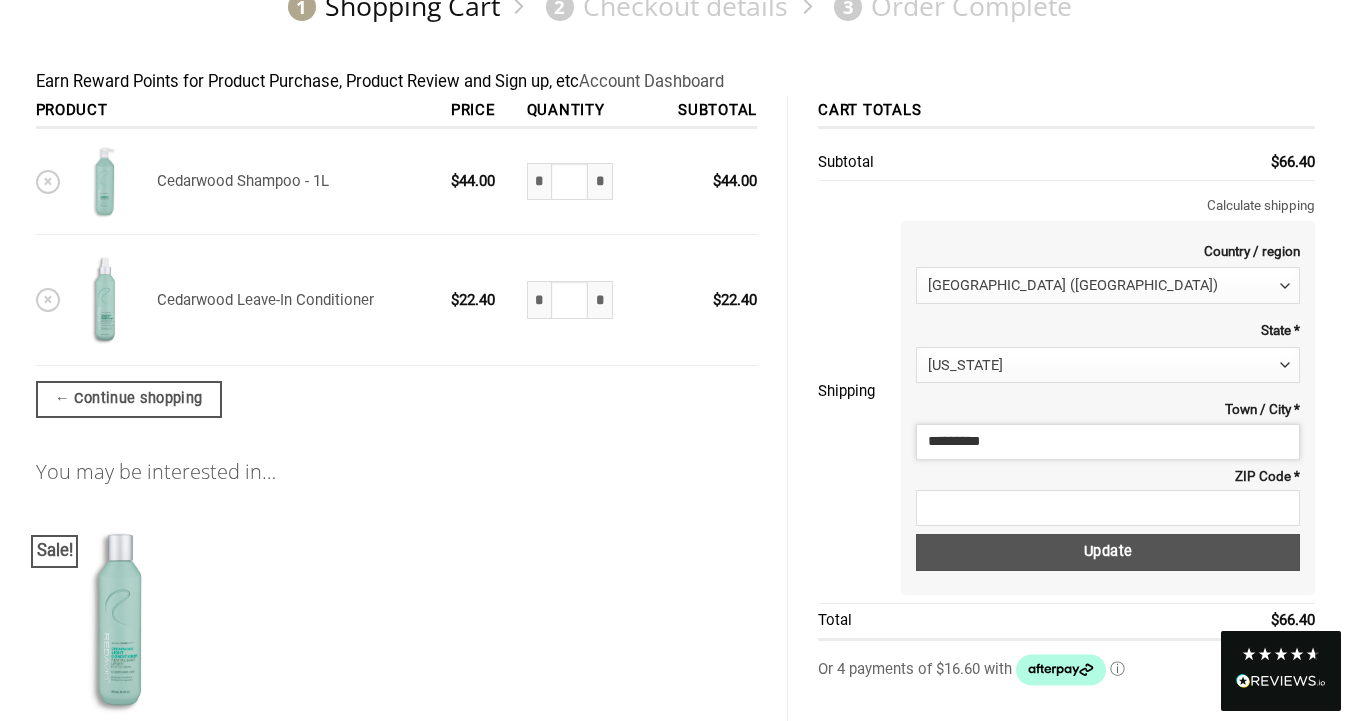type on "*********" 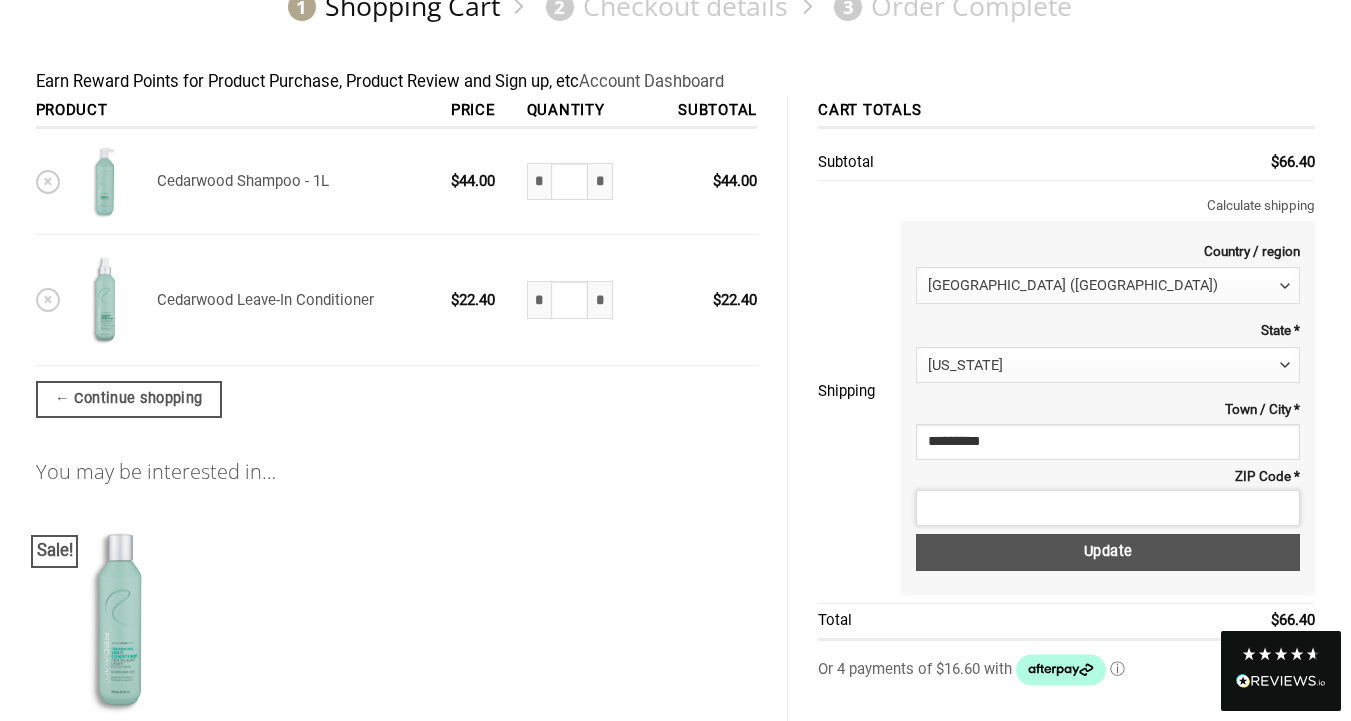 click on "ZIP Code   *" at bounding box center (1108, 508) 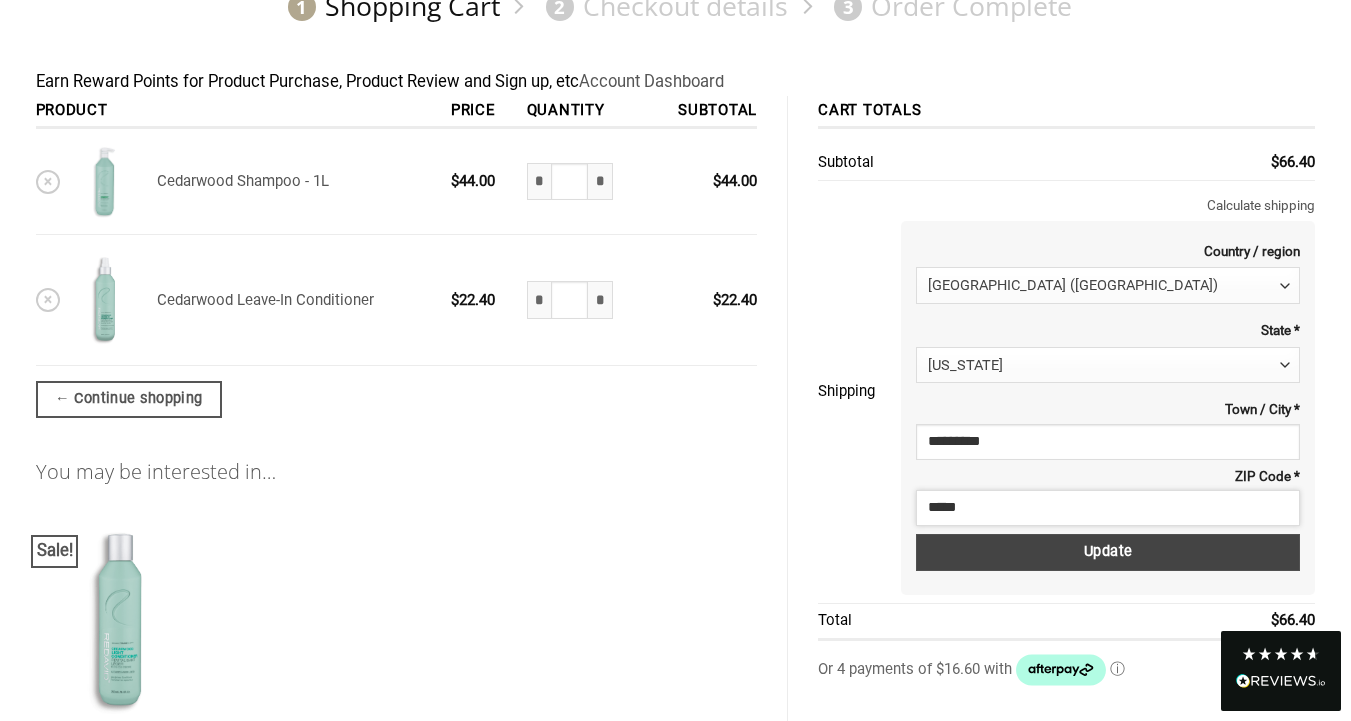 type on "*****" 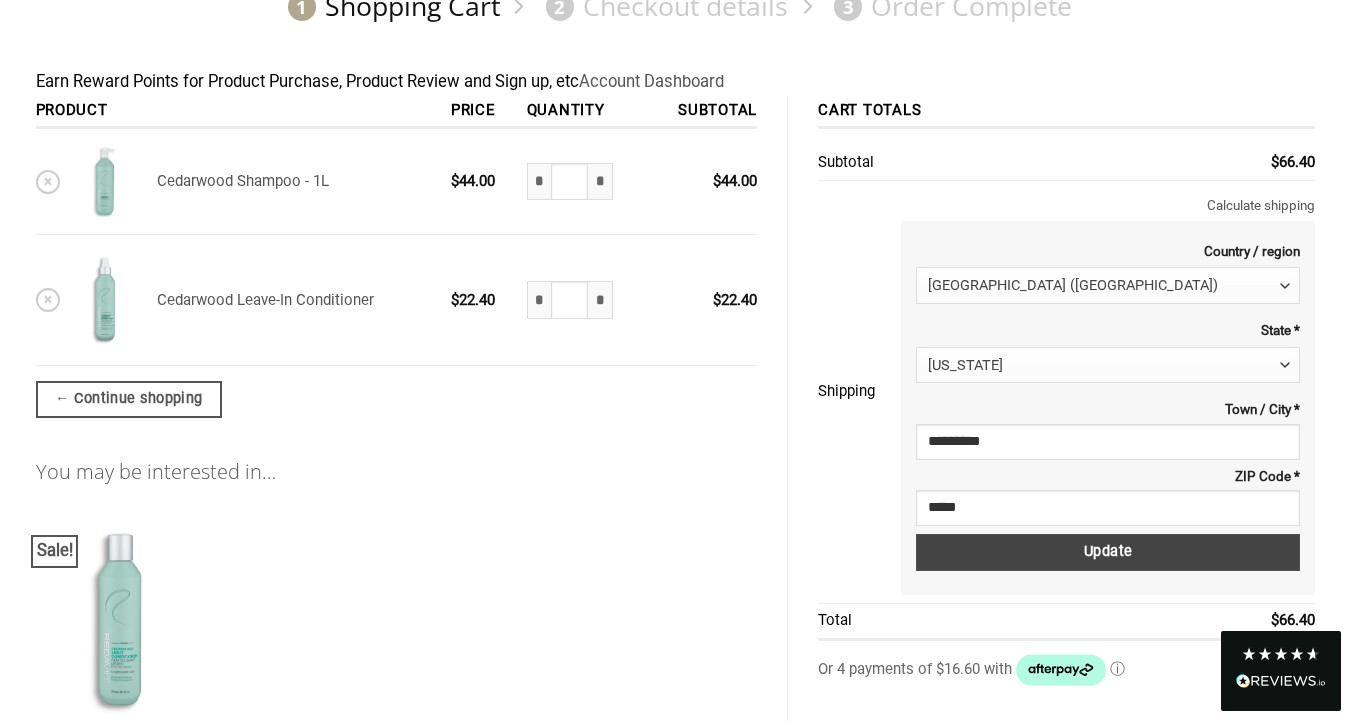 click on "Update" at bounding box center [1108, 552] 